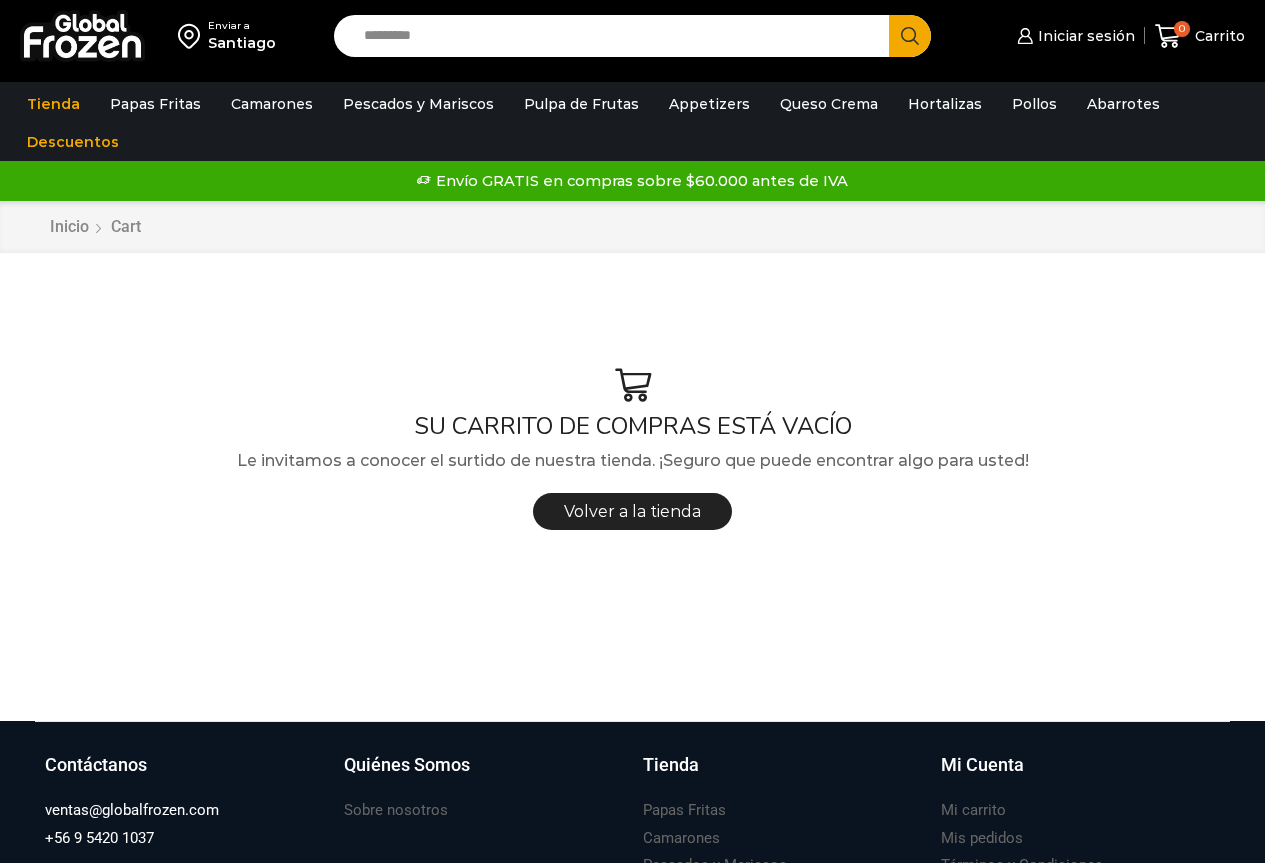 scroll, scrollTop: 0, scrollLeft: 0, axis: both 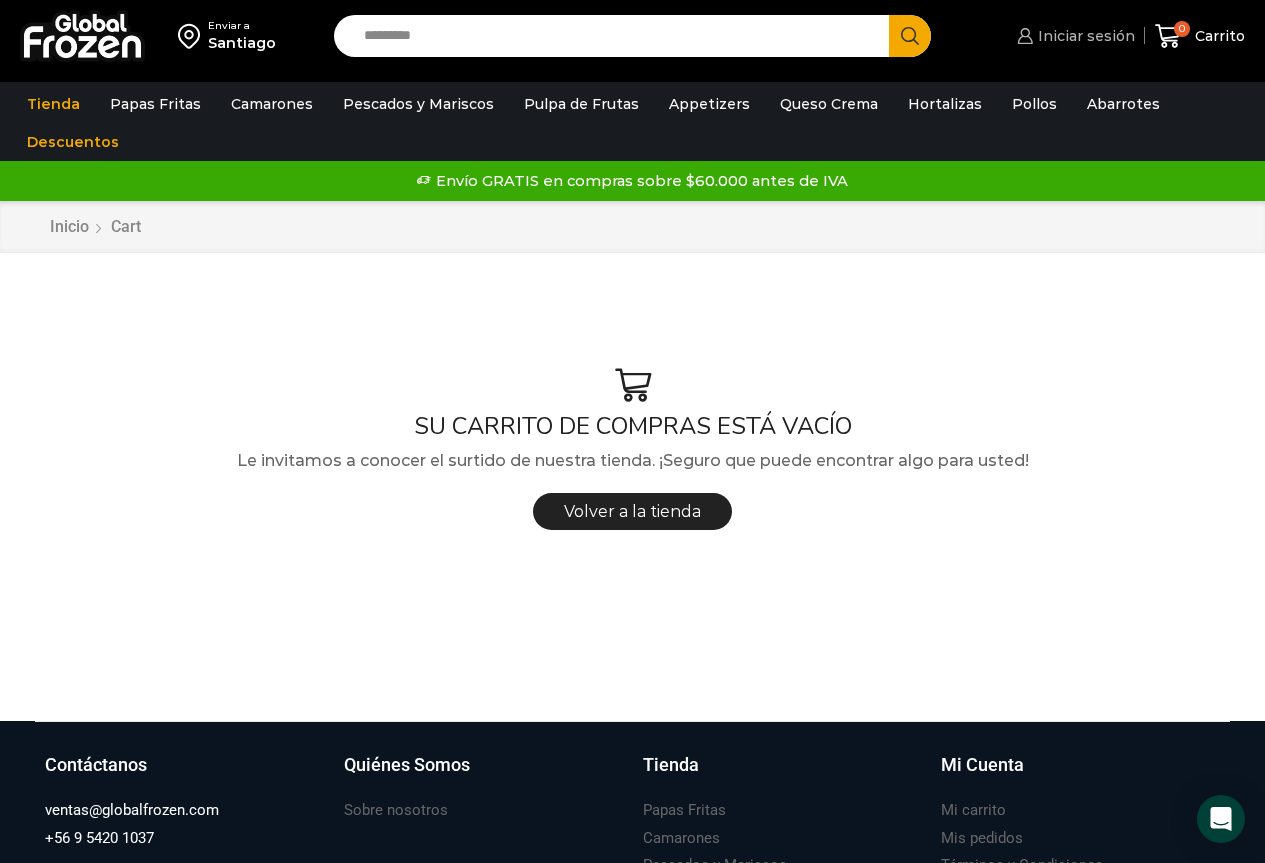 click on "Iniciar sesión" at bounding box center [1084, 36] 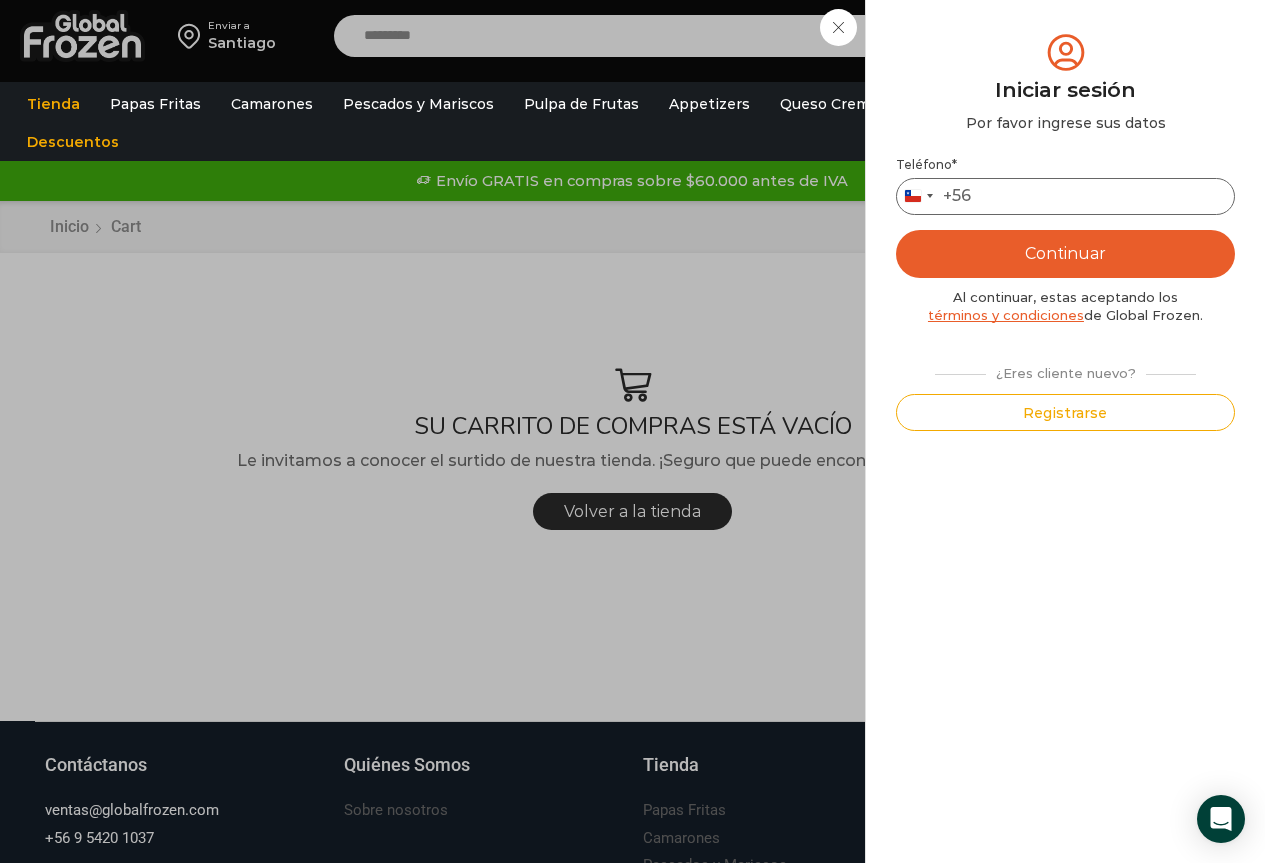 click on "Teléfono
*" at bounding box center (1065, 196) 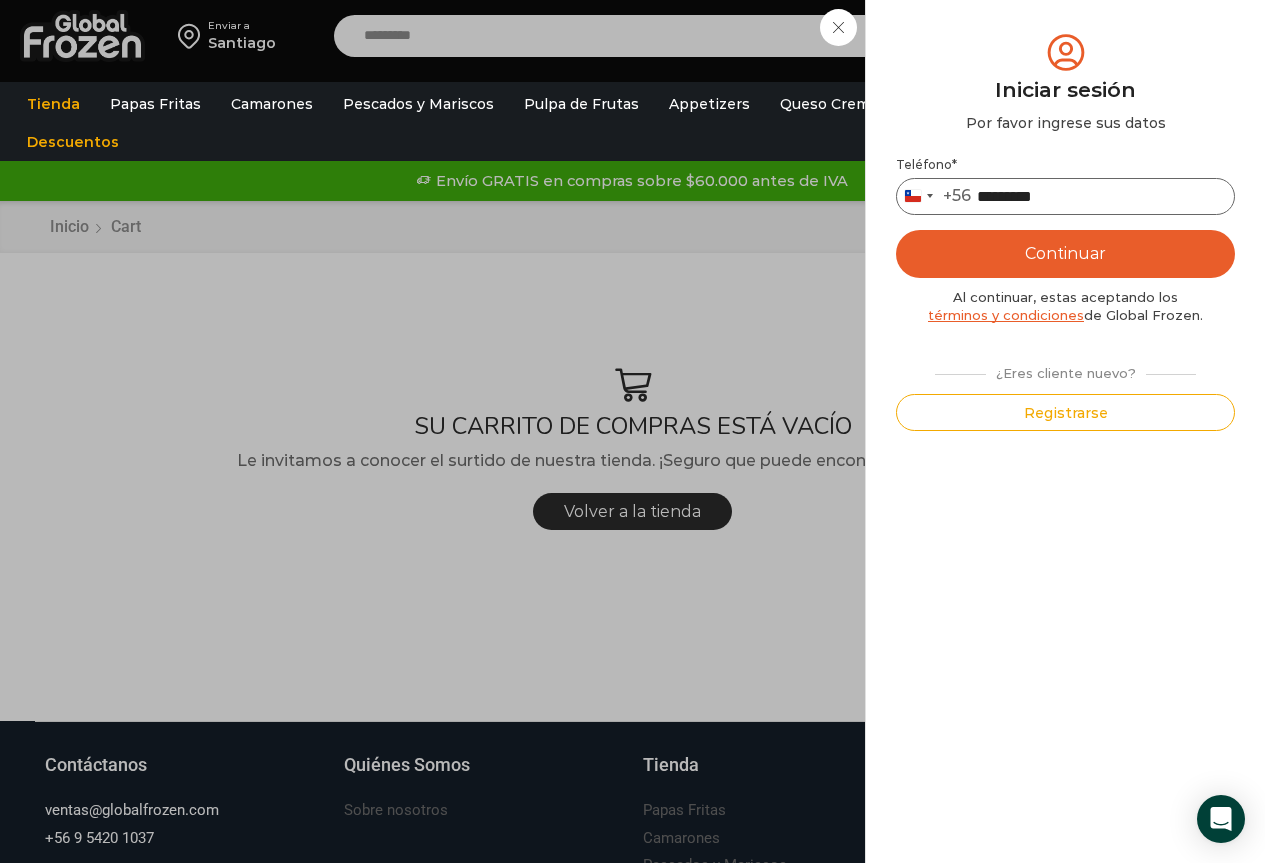 type on "*********" 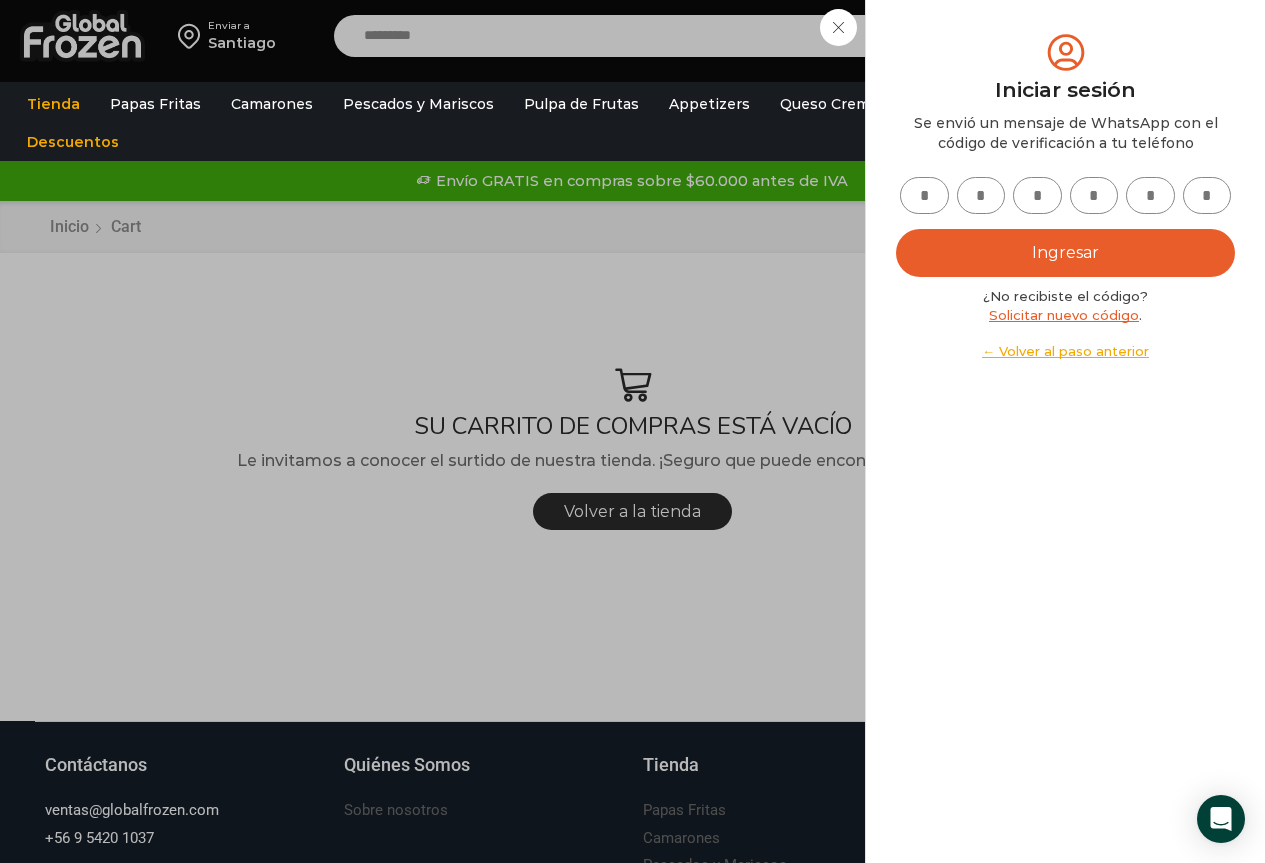 click at bounding box center [924, 195] 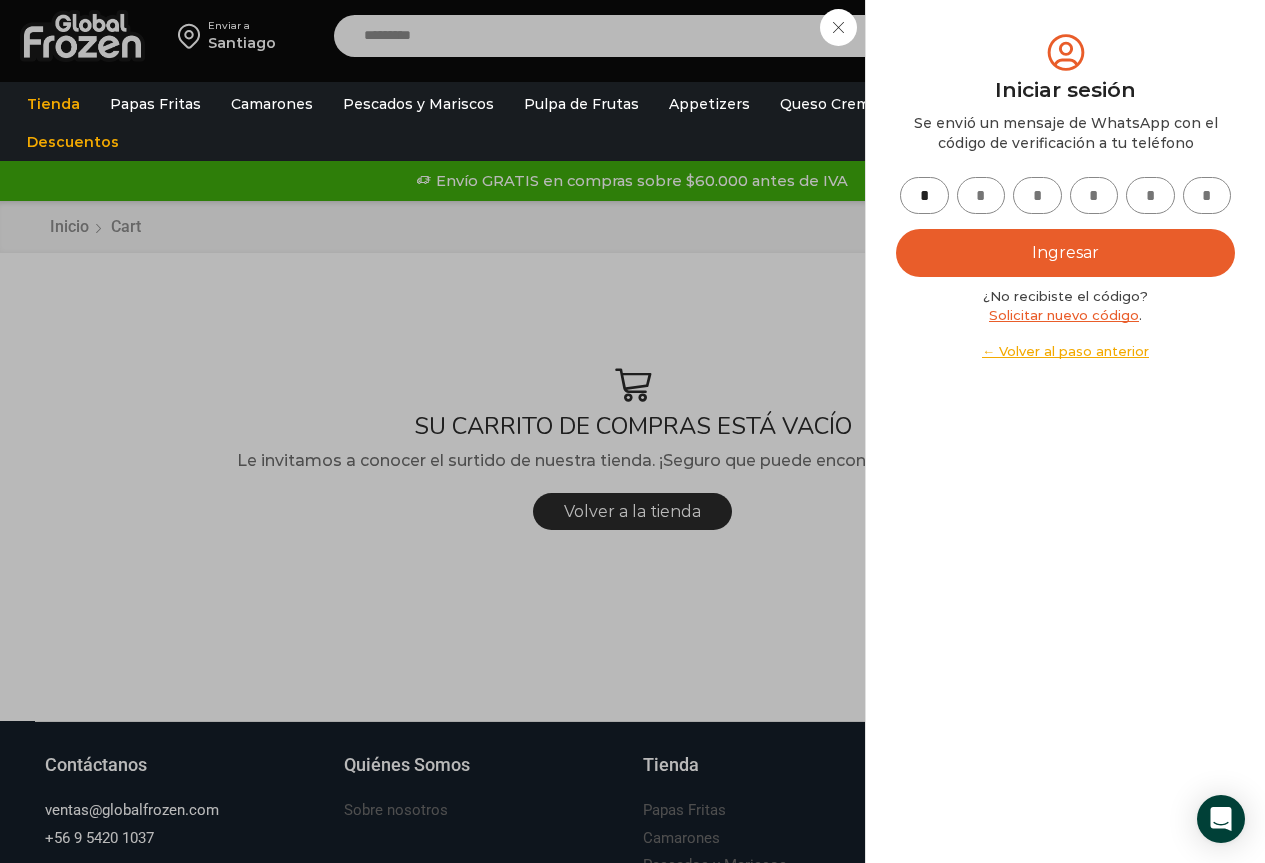 type on "*" 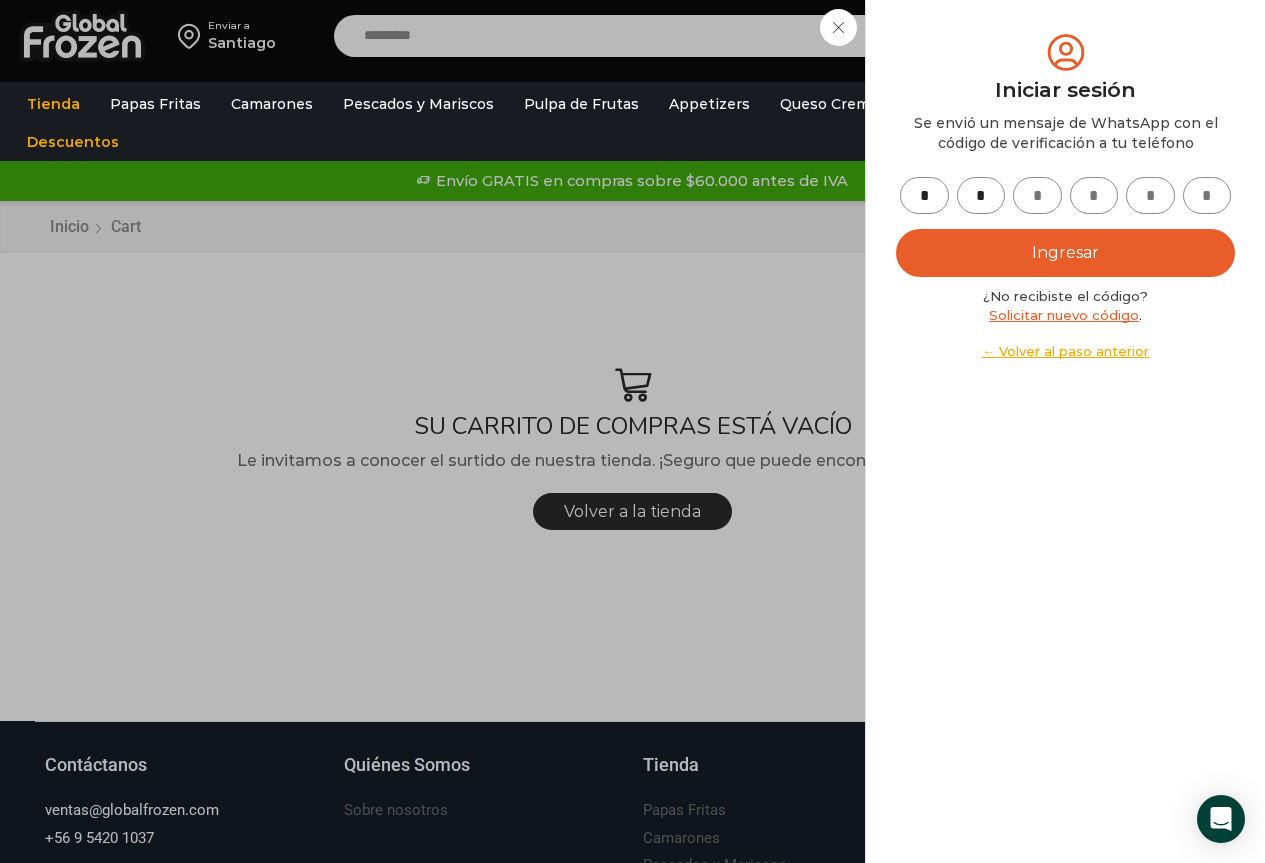 type on "*" 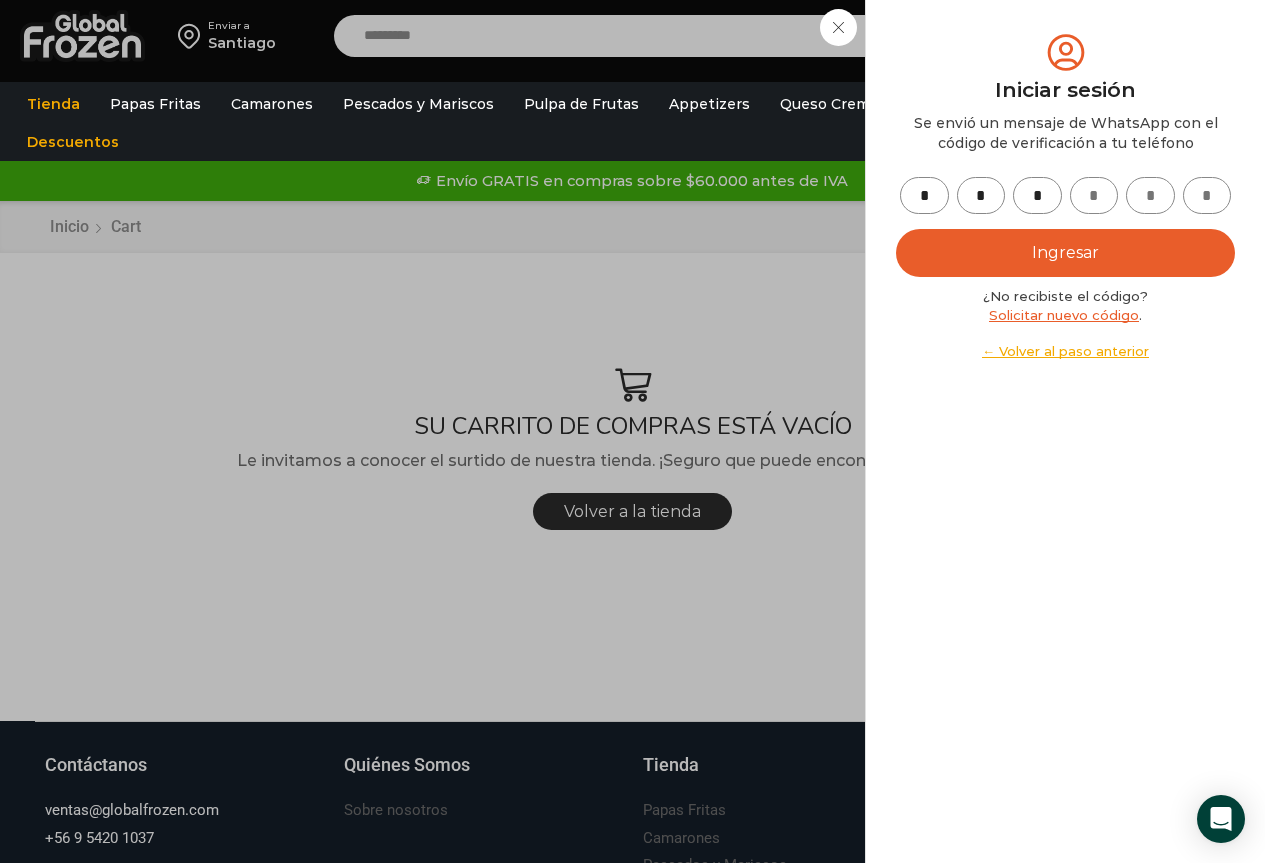 type on "*" 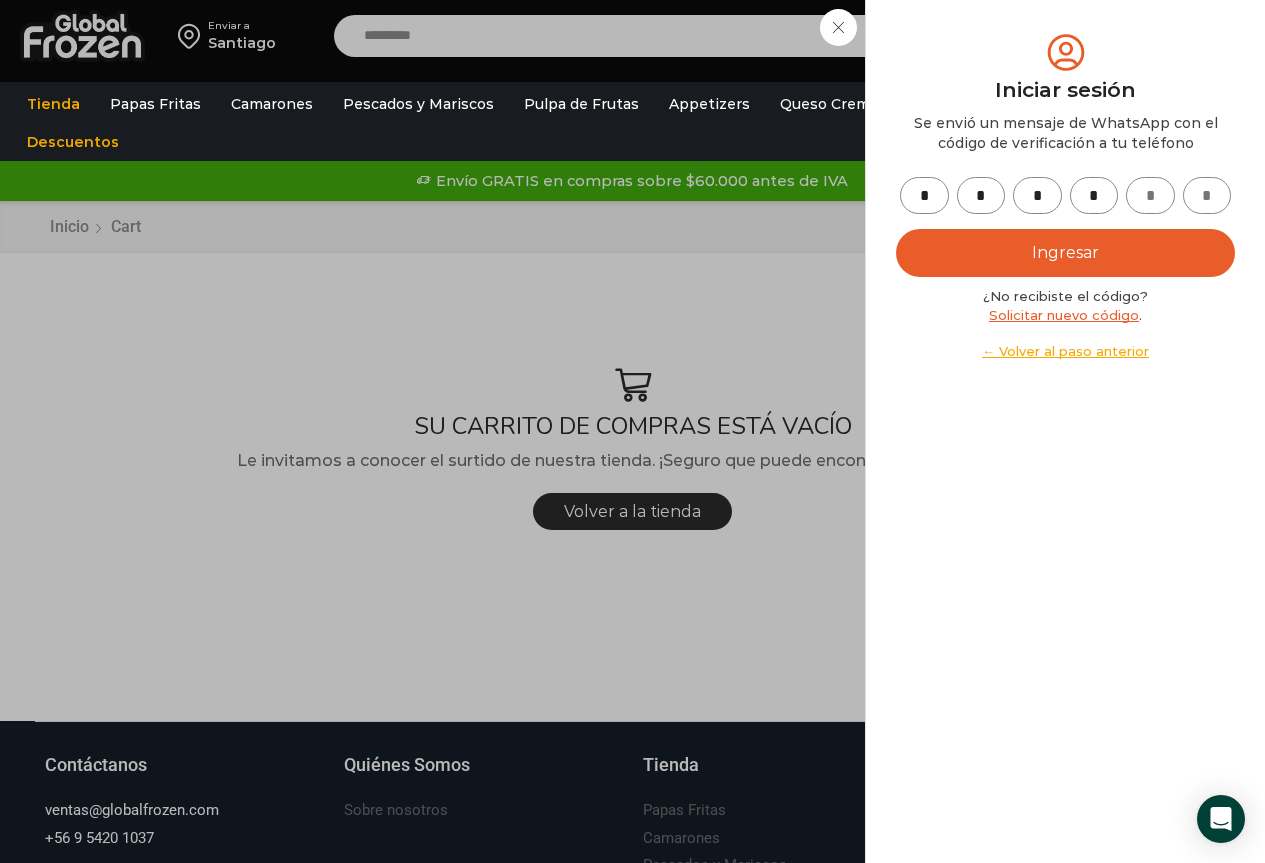 type on "*" 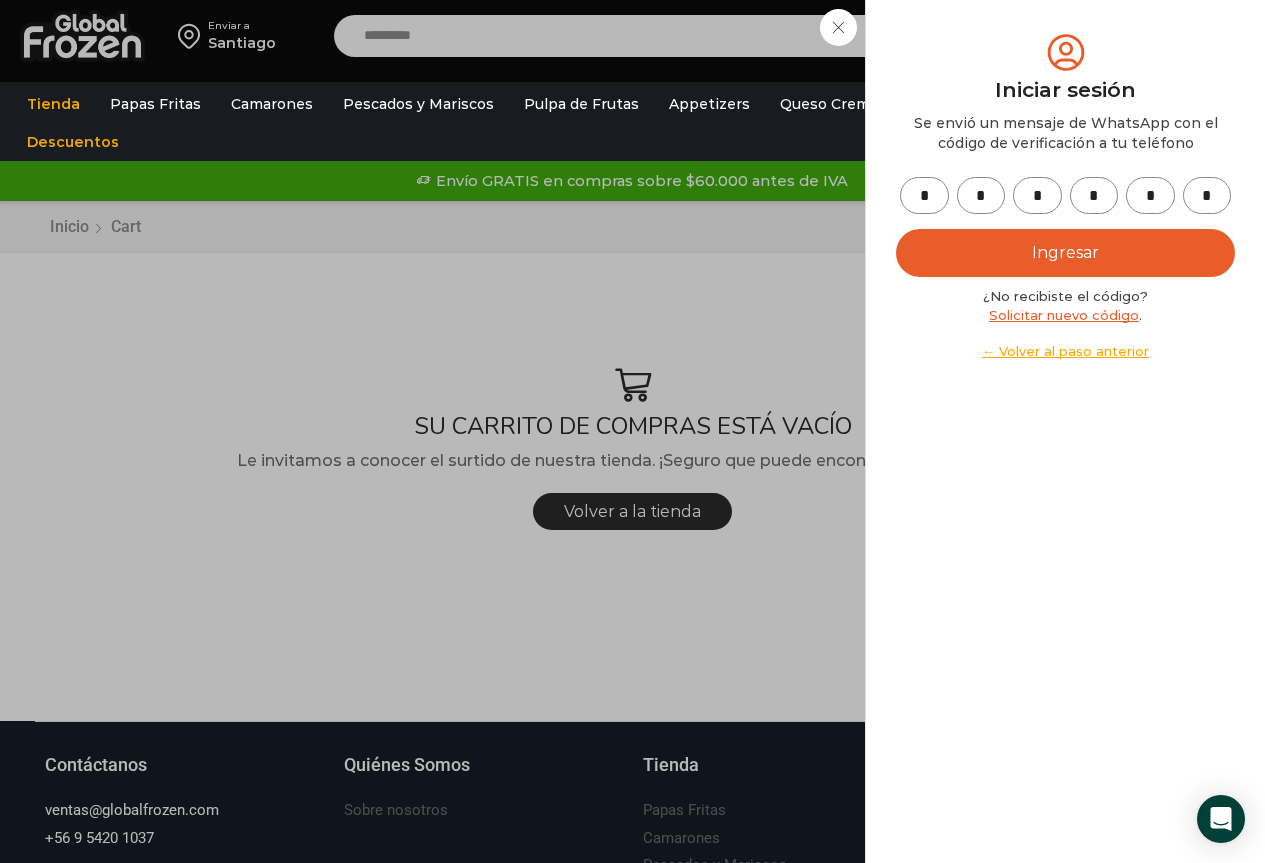 type on "*" 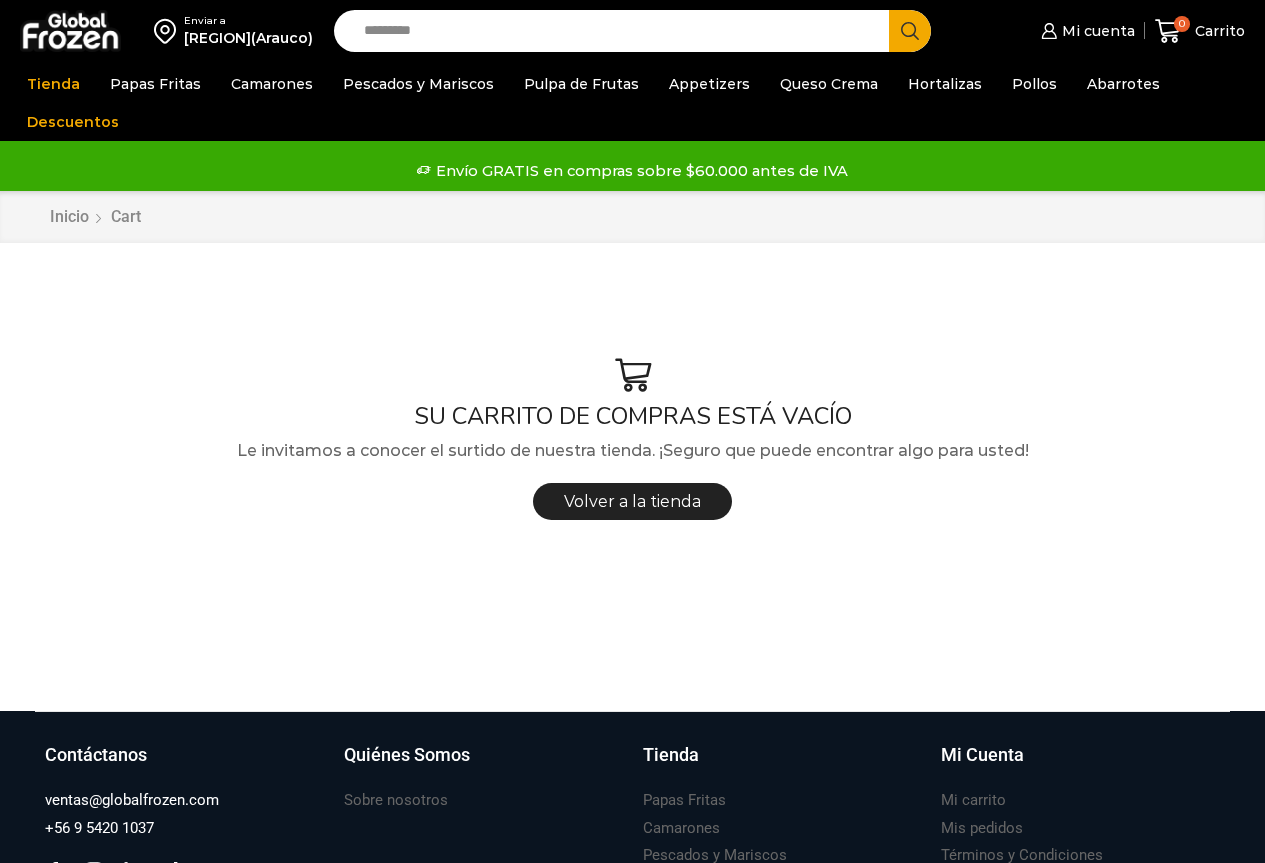 scroll, scrollTop: 0, scrollLeft: 0, axis: both 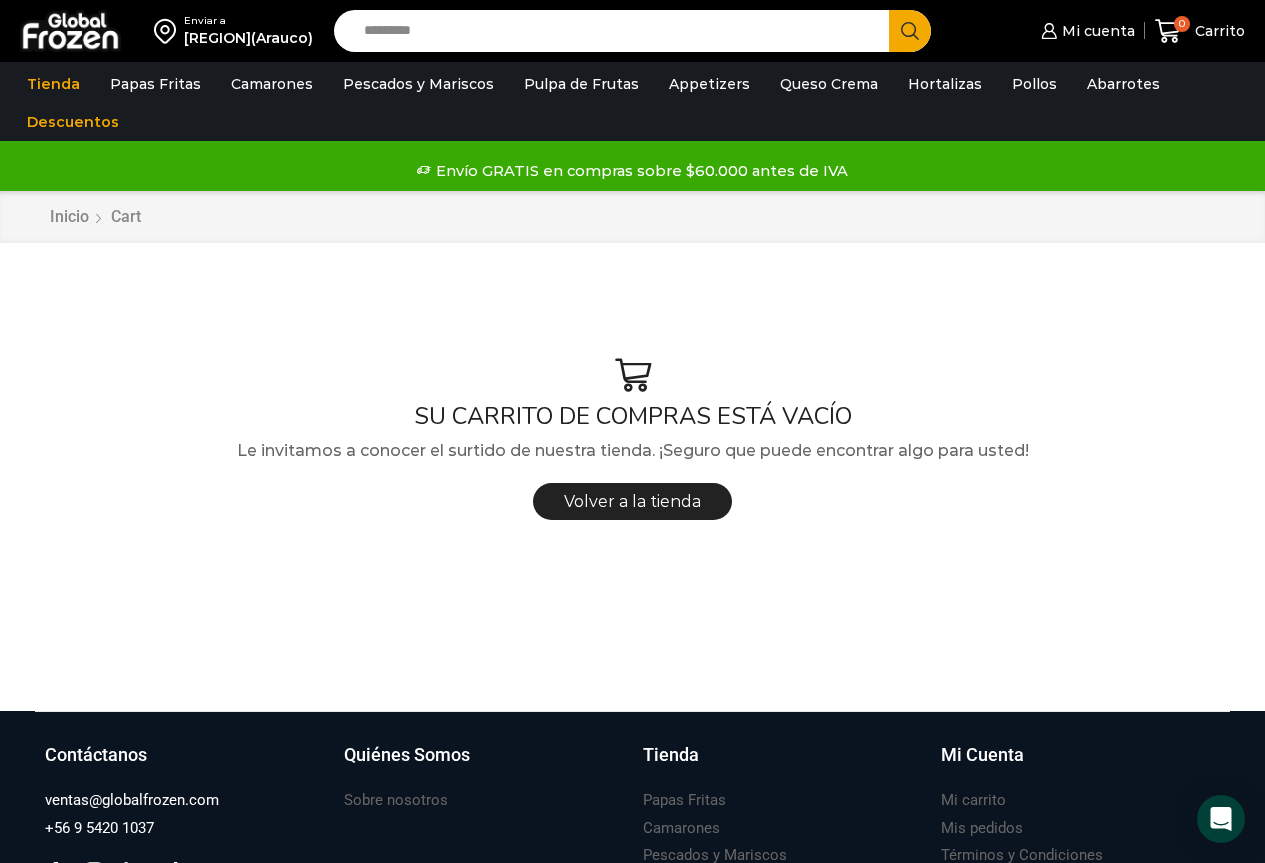 click on "Search input" at bounding box center [617, 31] 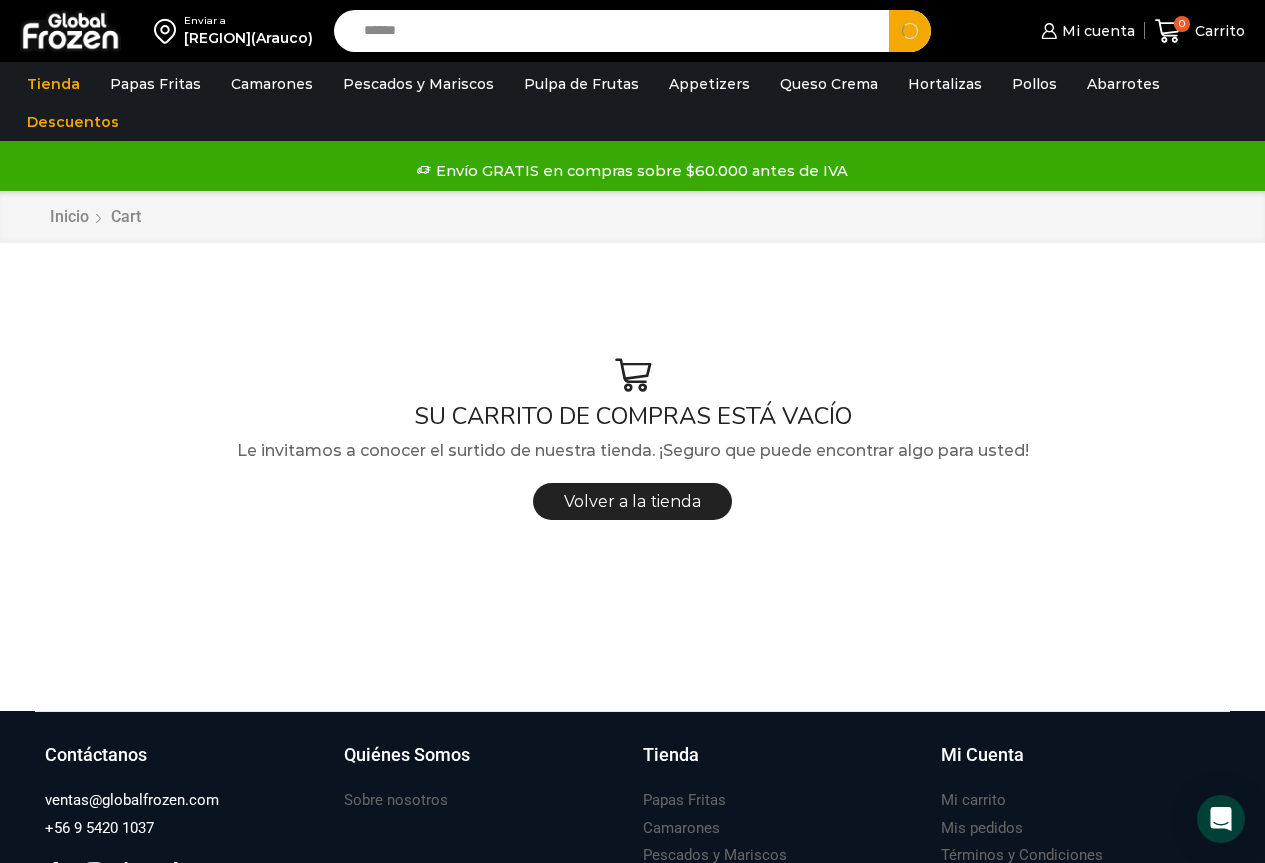 type on "*****" 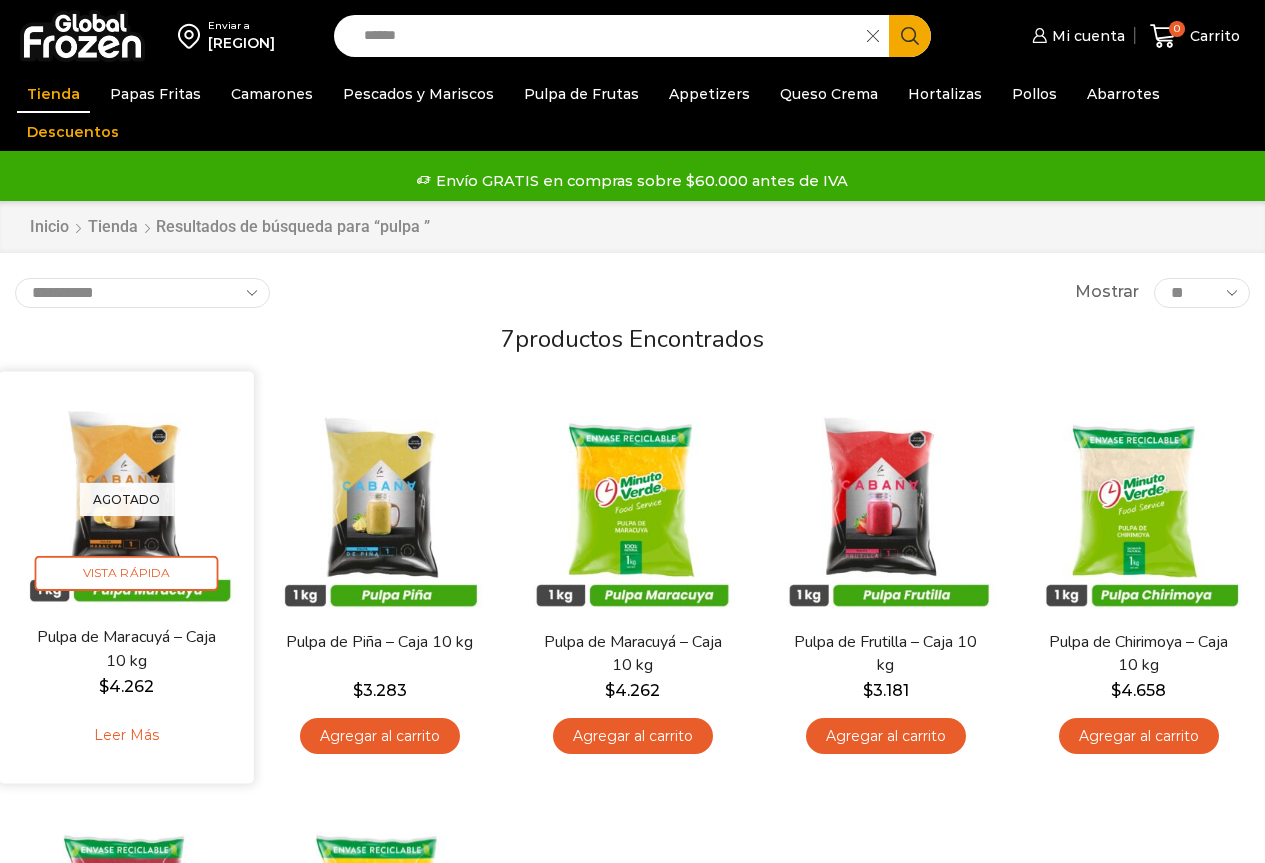 scroll, scrollTop: 0, scrollLeft: 0, axis: both 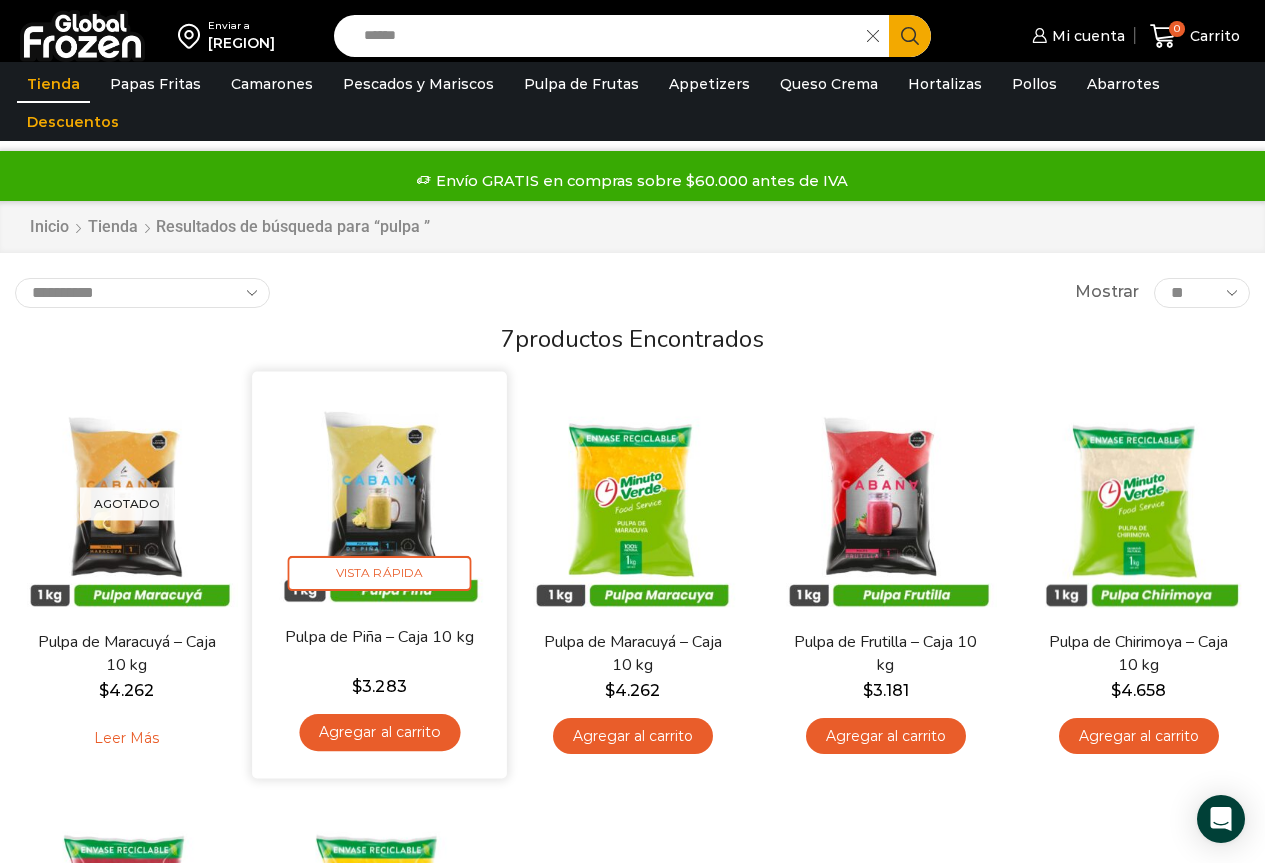 click on "Agregar al carrito" at bounding box center [379, 732] 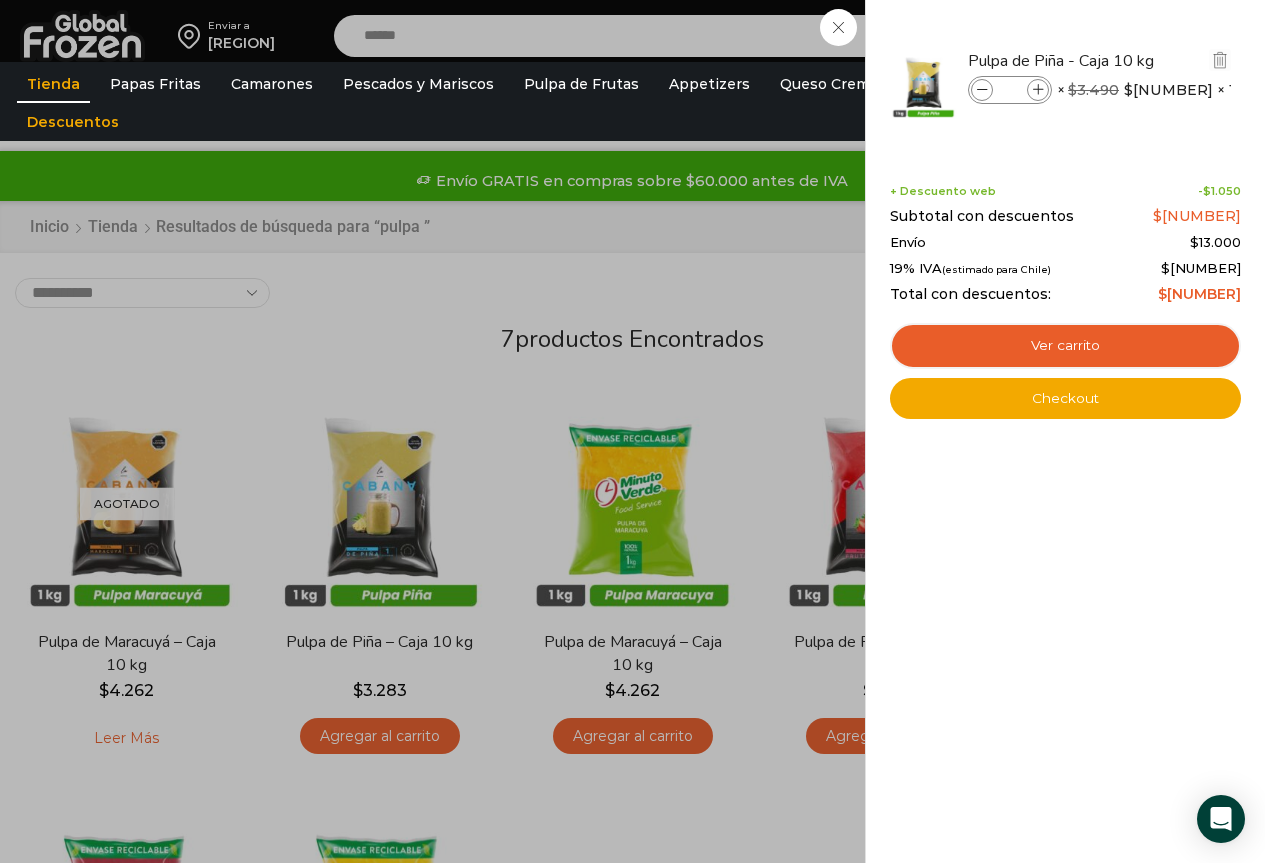 click at bounding box center [1038, 90] 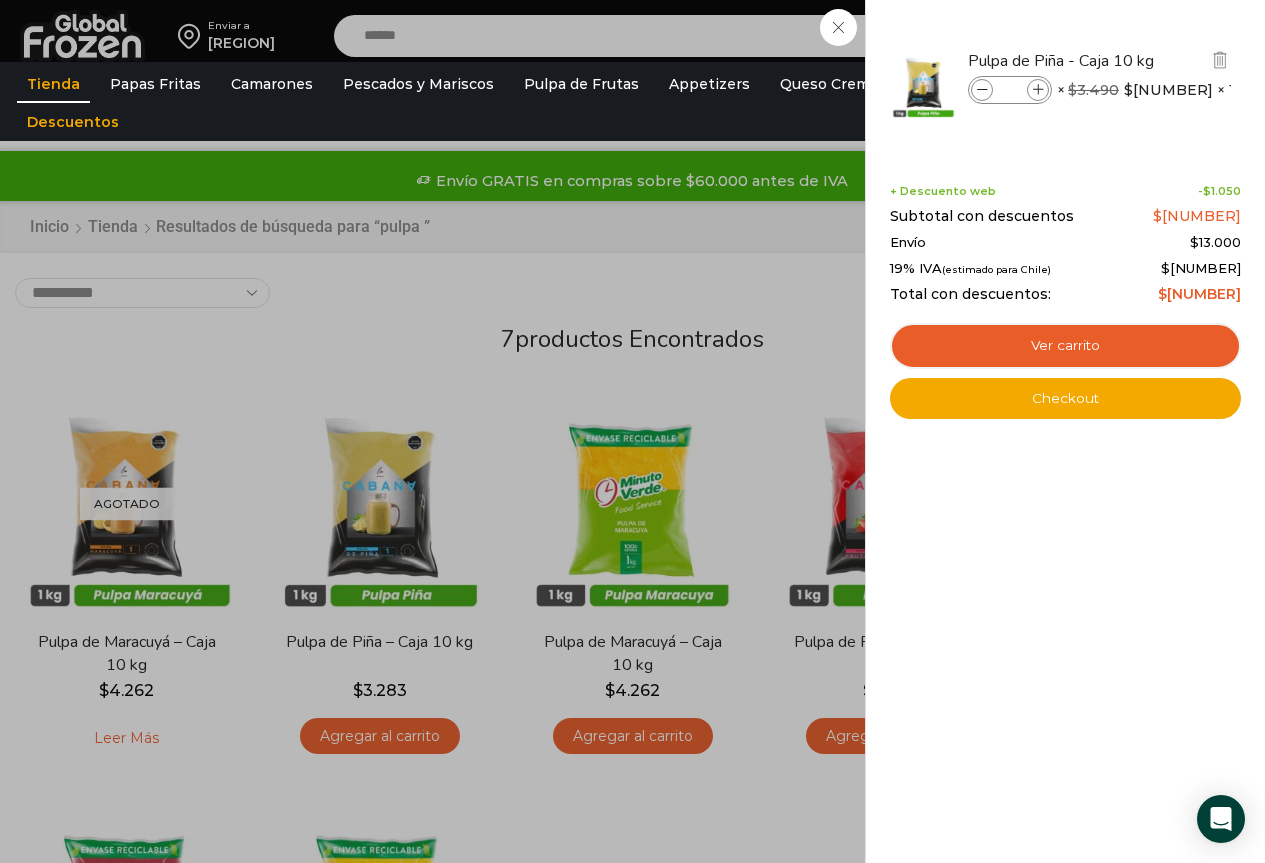 click at bounding box center (1038, 90) 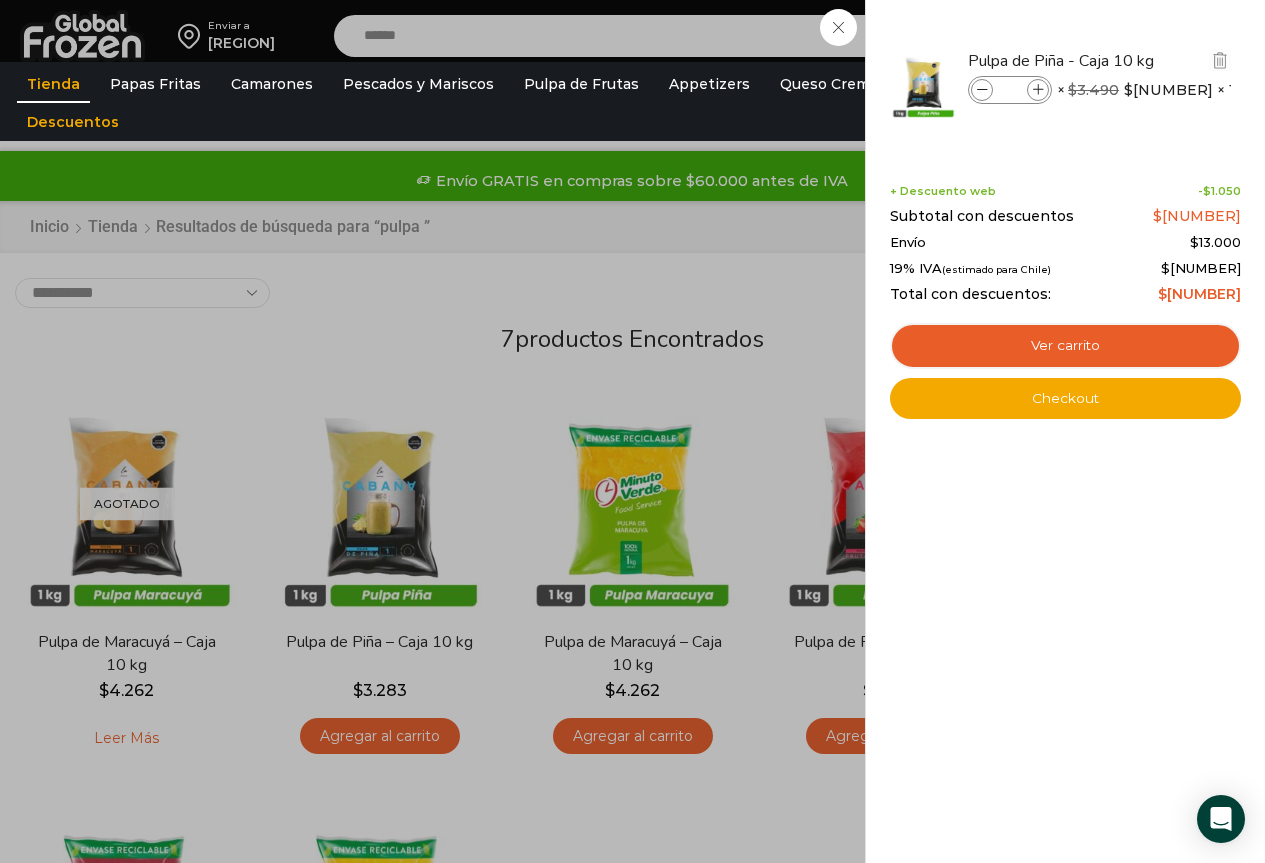 type on "*" 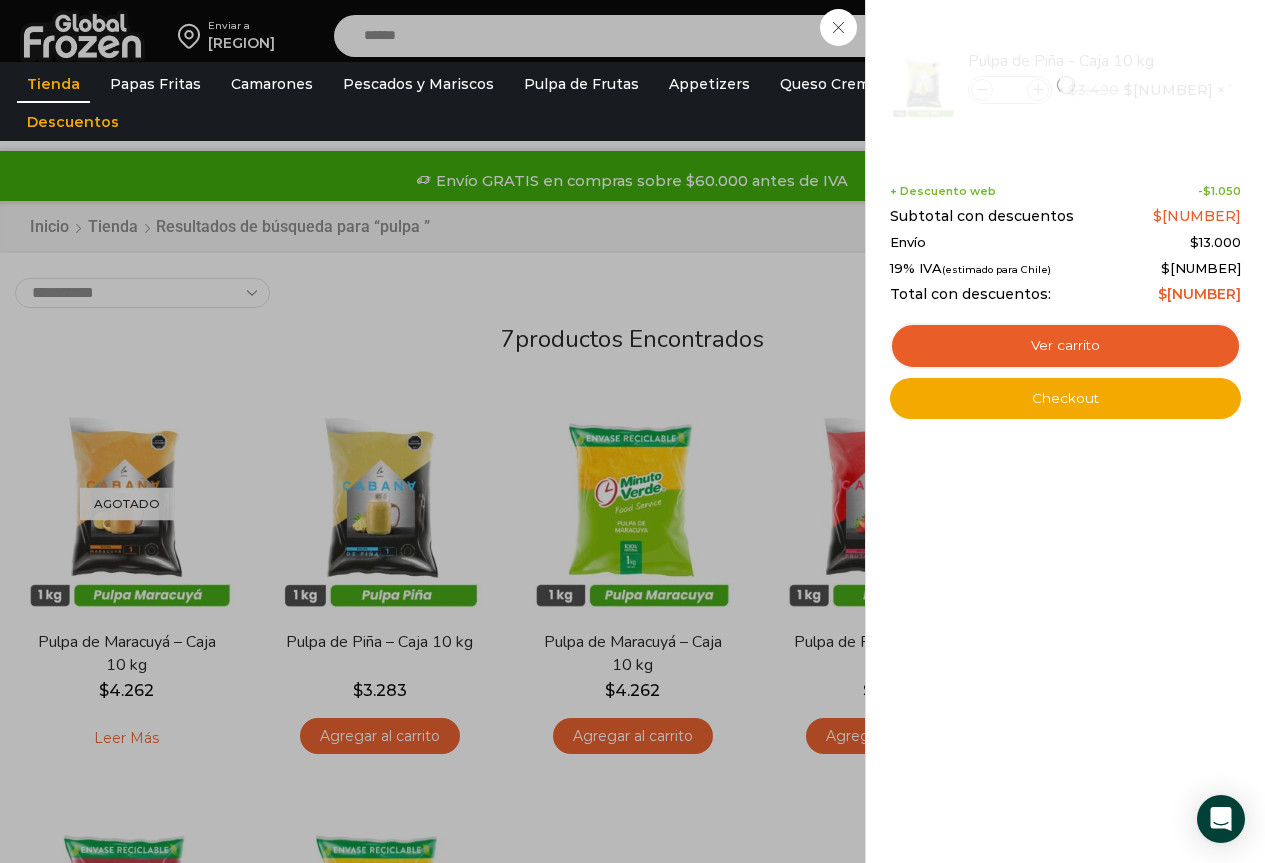 click on "1
Carrito
1
1
Shopping Cart
*" at bounding box center (1195, 36) 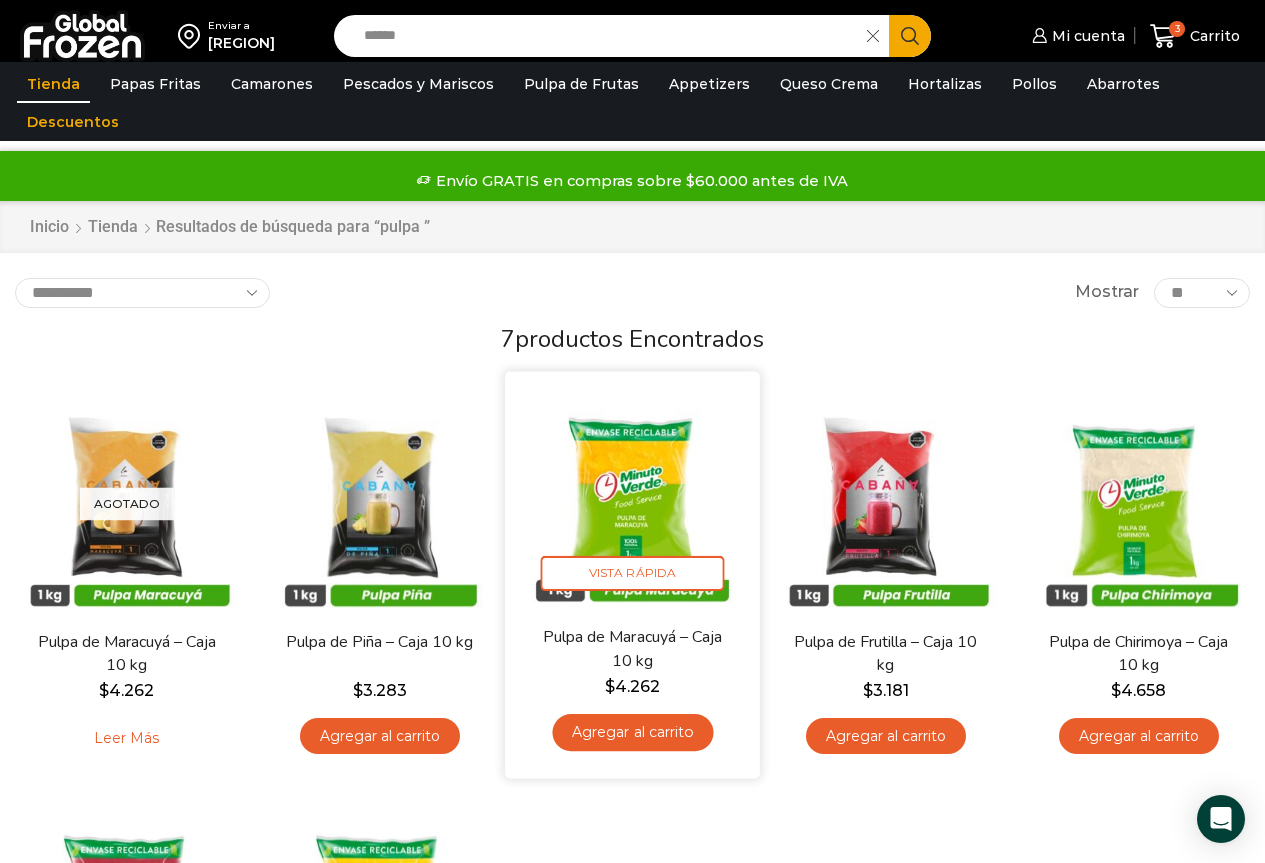 click on "Agregar al carrito" at bounding box center (632, 732) 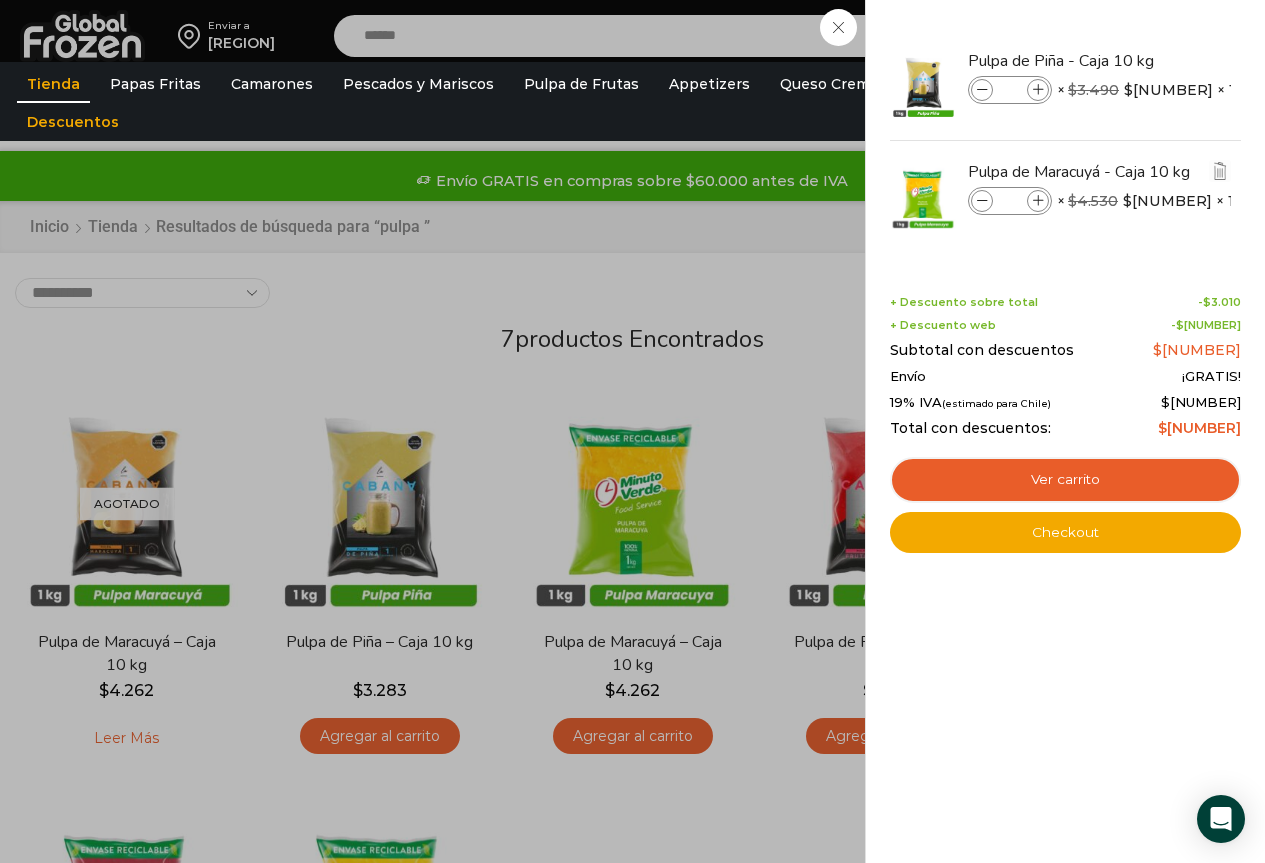click at bounding box center (1038, 201) 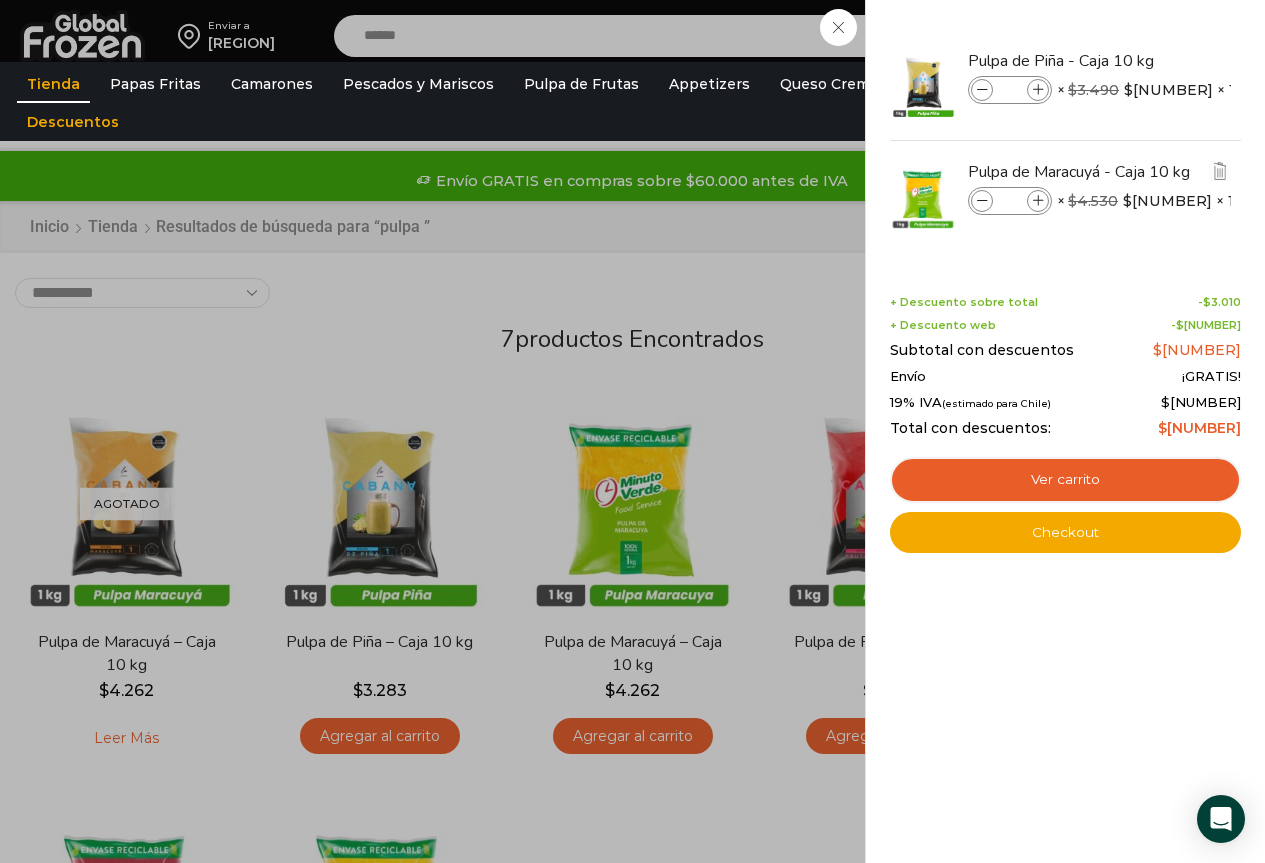 click at bounding box center [1038, 201] 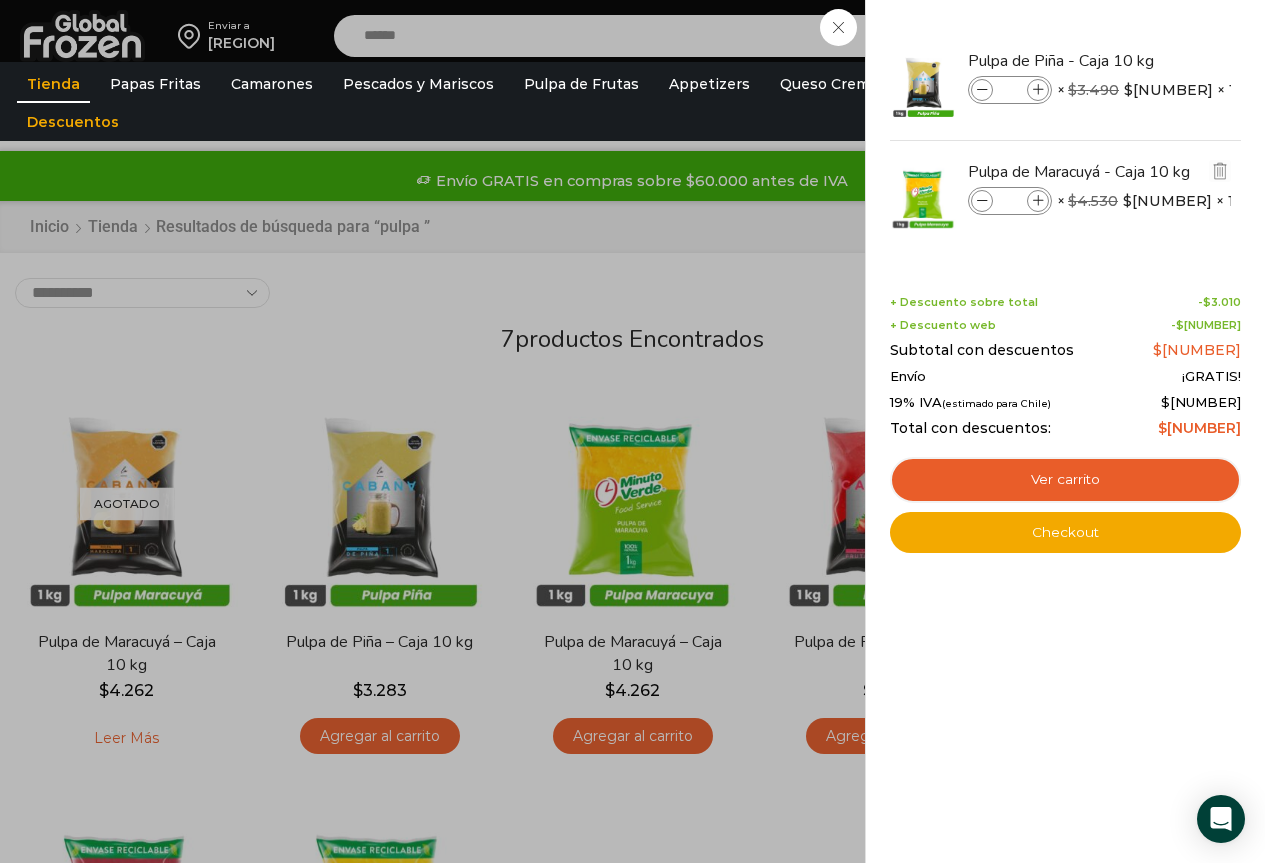 click at bounding box center (1038, 201) 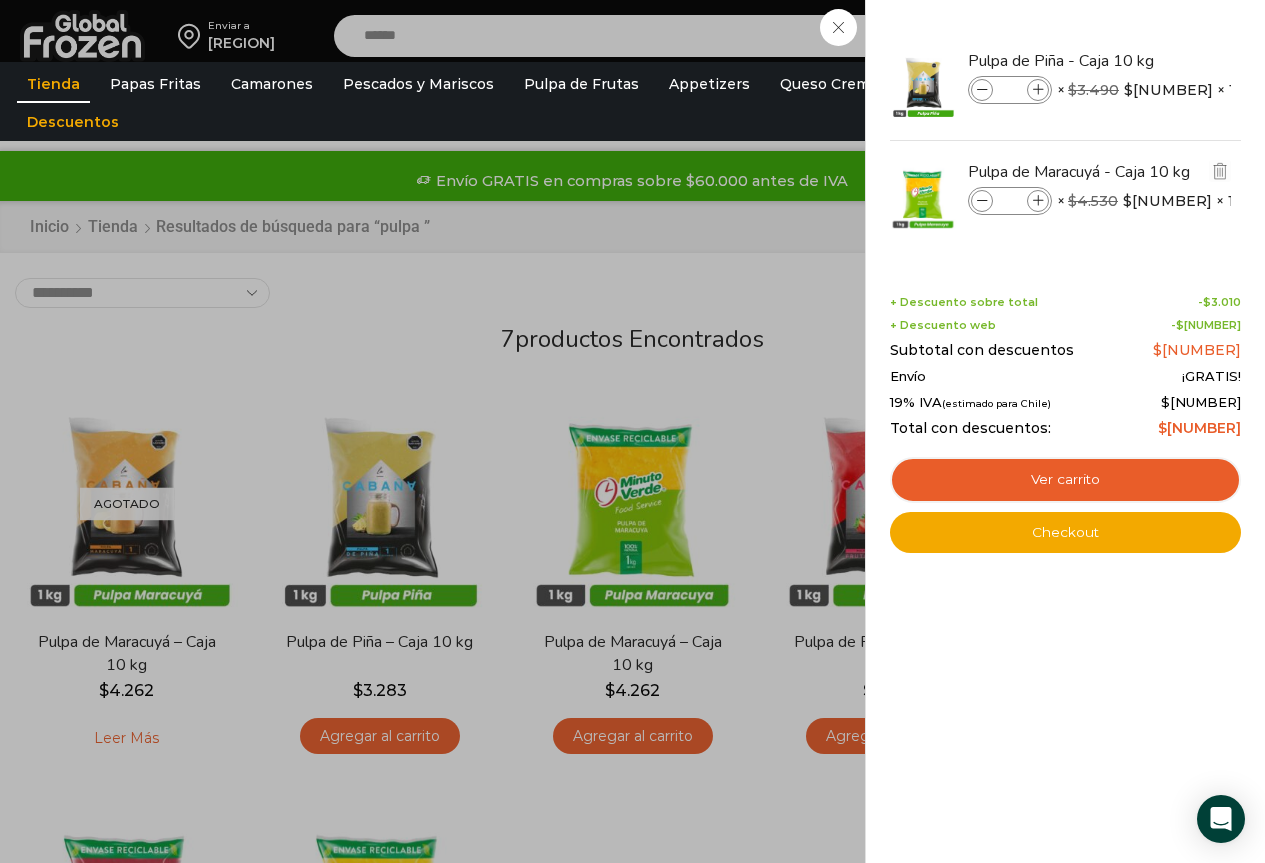 type on "*" 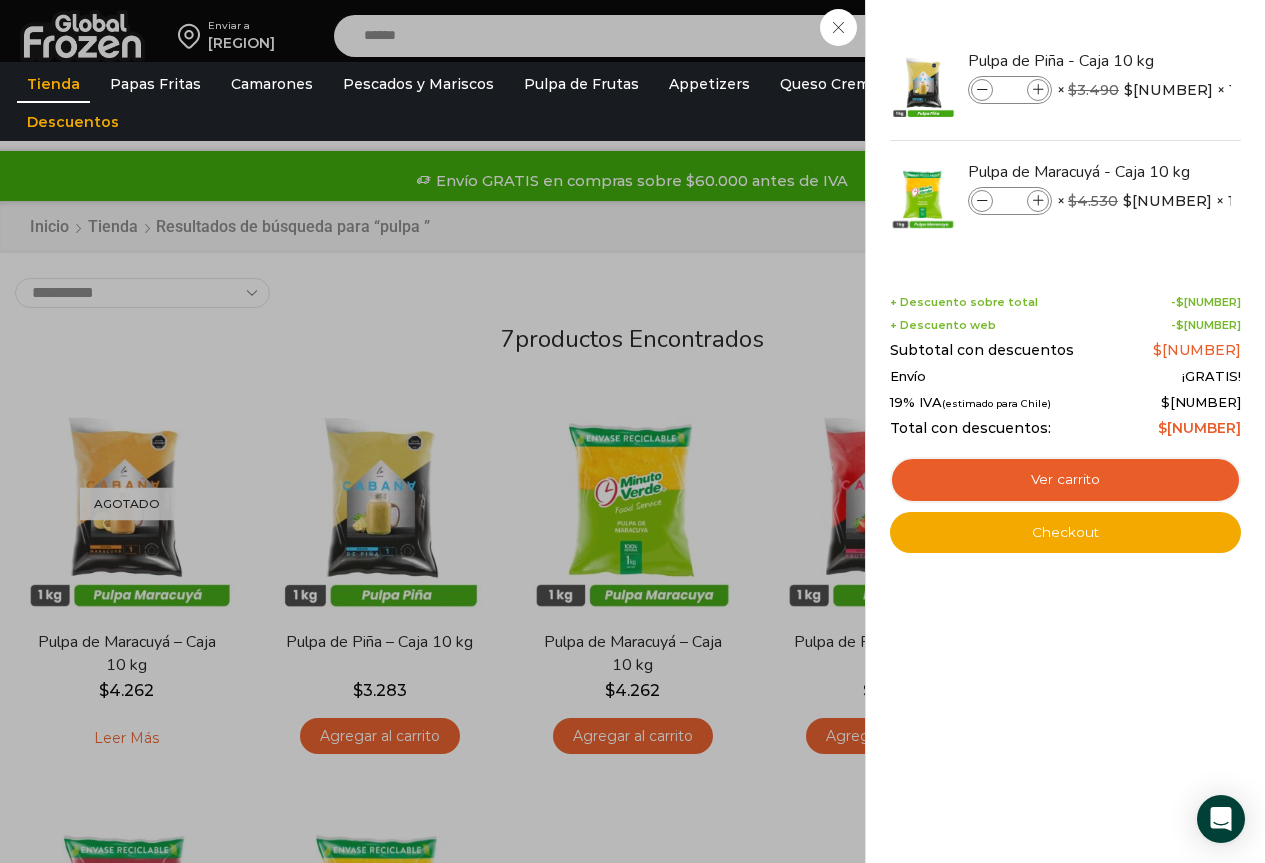 click on "7
Carrito
7
7
Shopping Cart" at bounding box center [1195, 36] 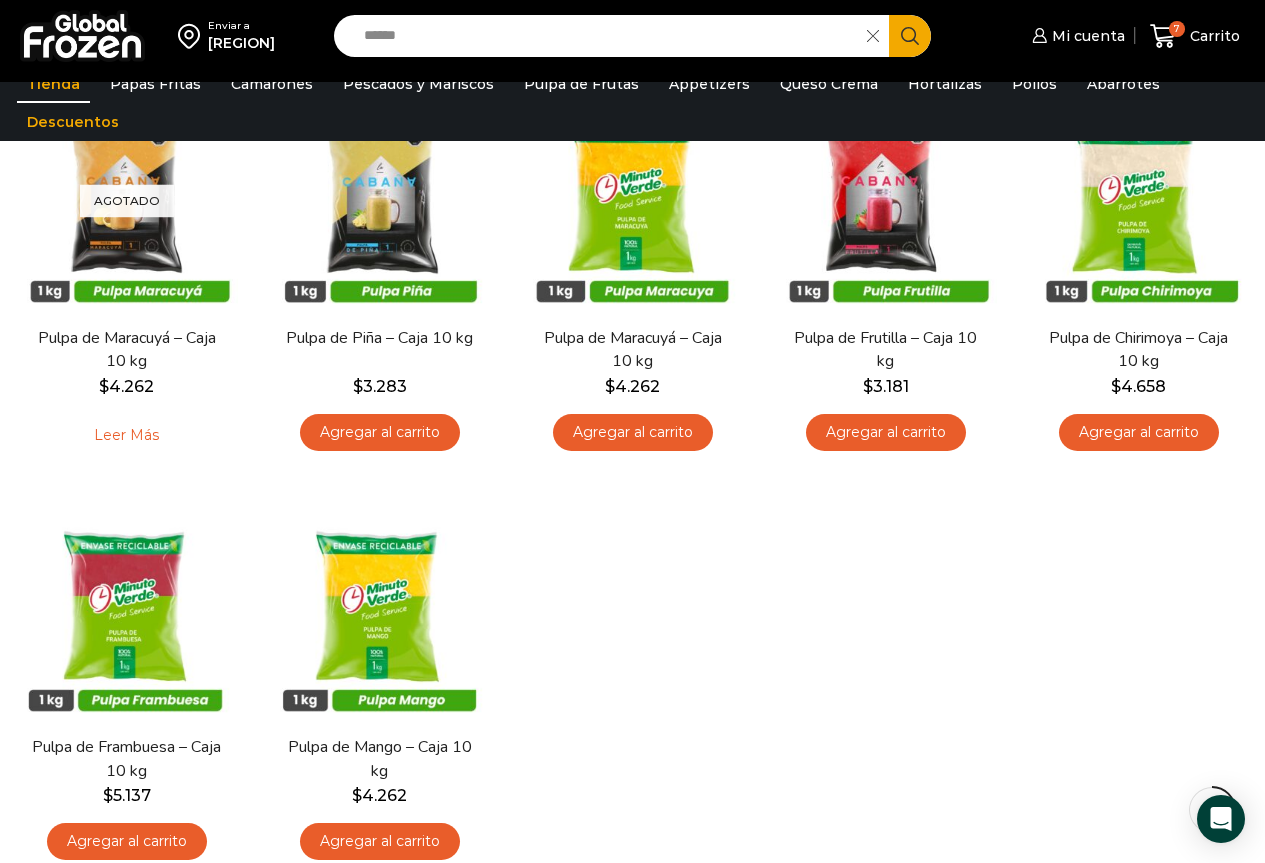 scroll, scrollTop: 200, scrollLeft: 0, axis: vertical 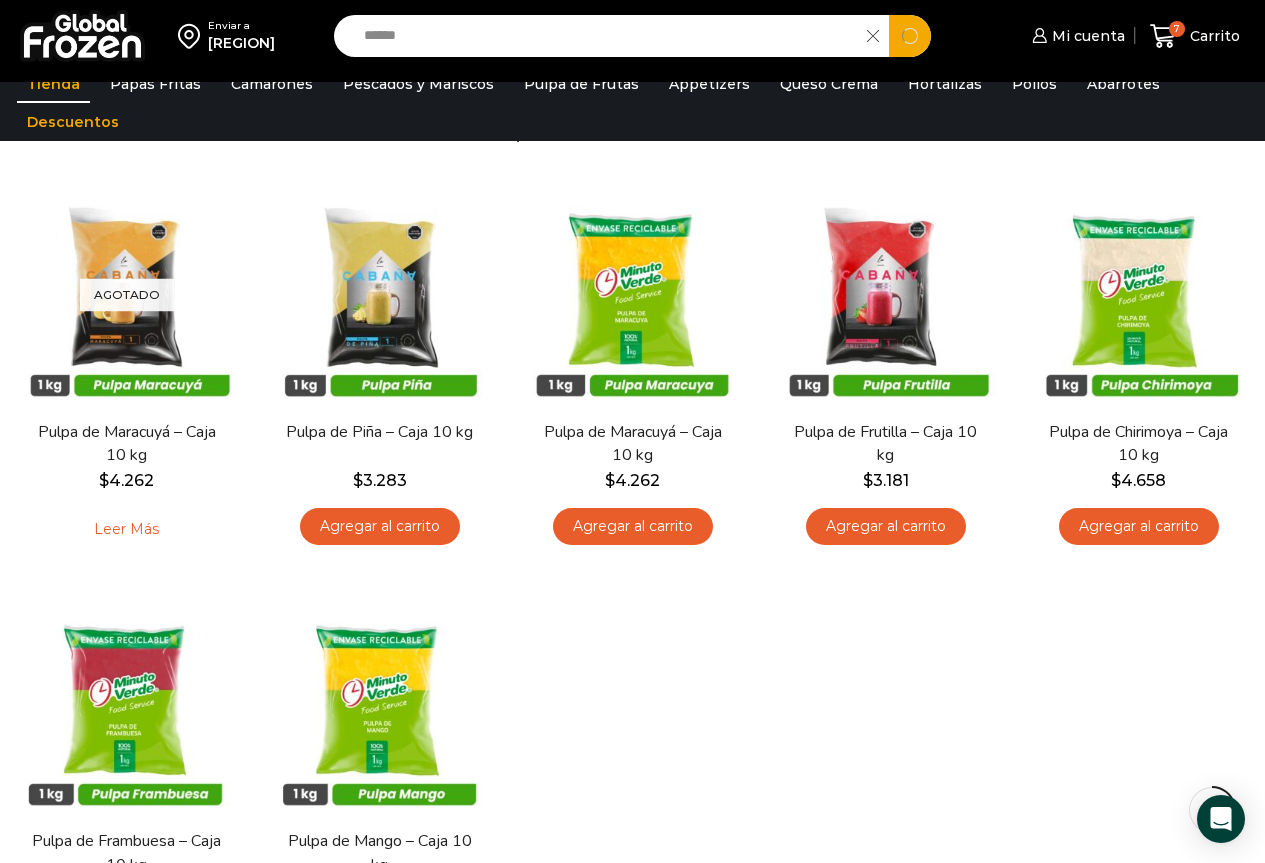 drag, startPoint x: 462, startPoint y: 27, endPoint x: 316, endPoint y: 38, distance: 146.4138 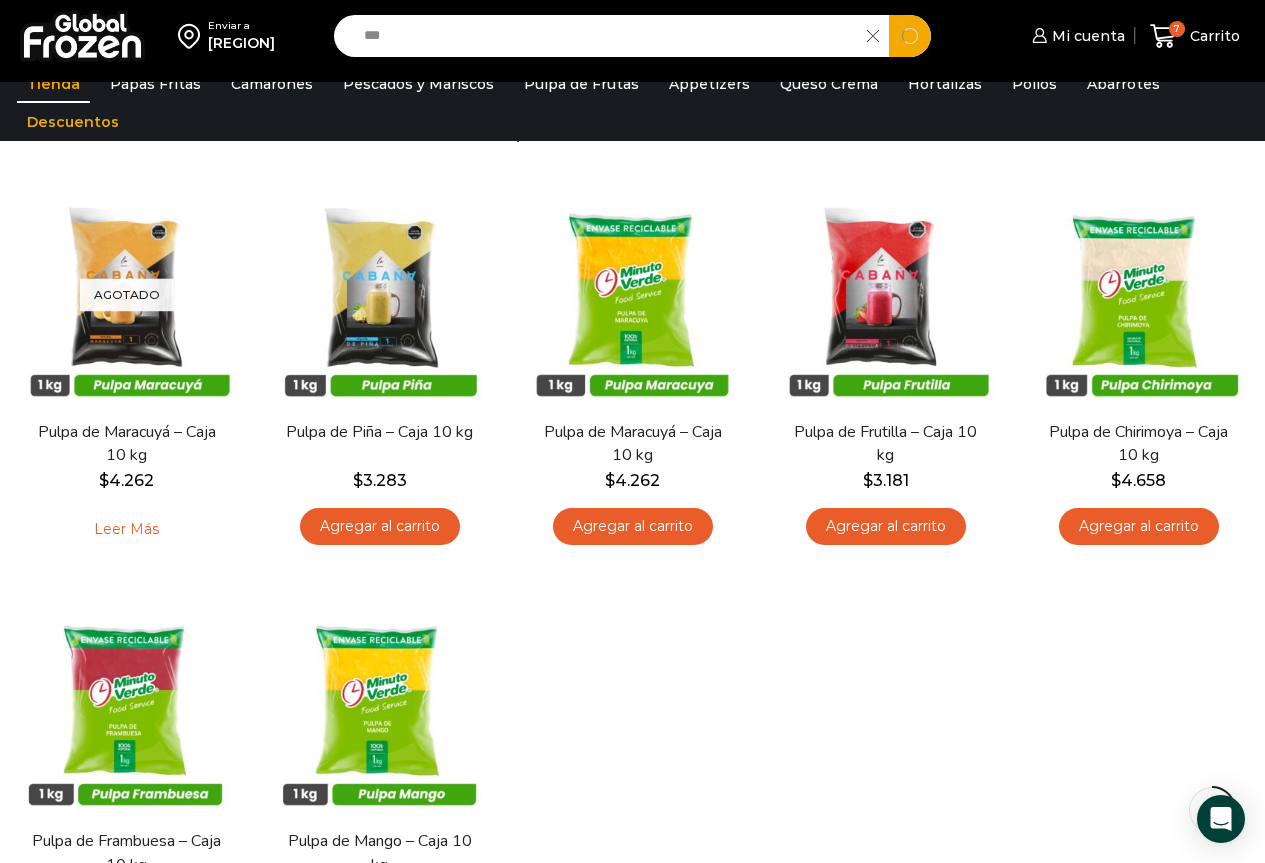 type on "***" 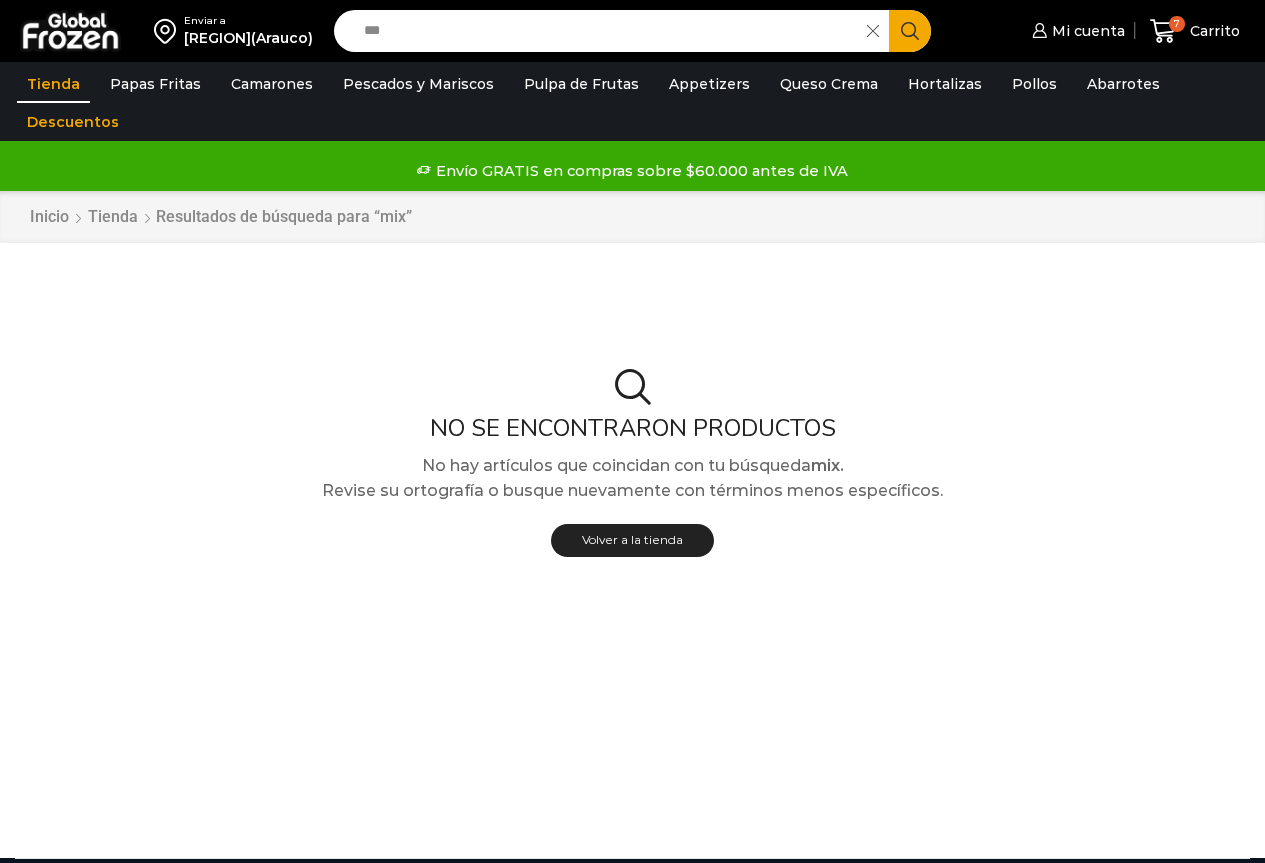 scroll, scrollTop: 0, scrollLeft: 0, axis: both 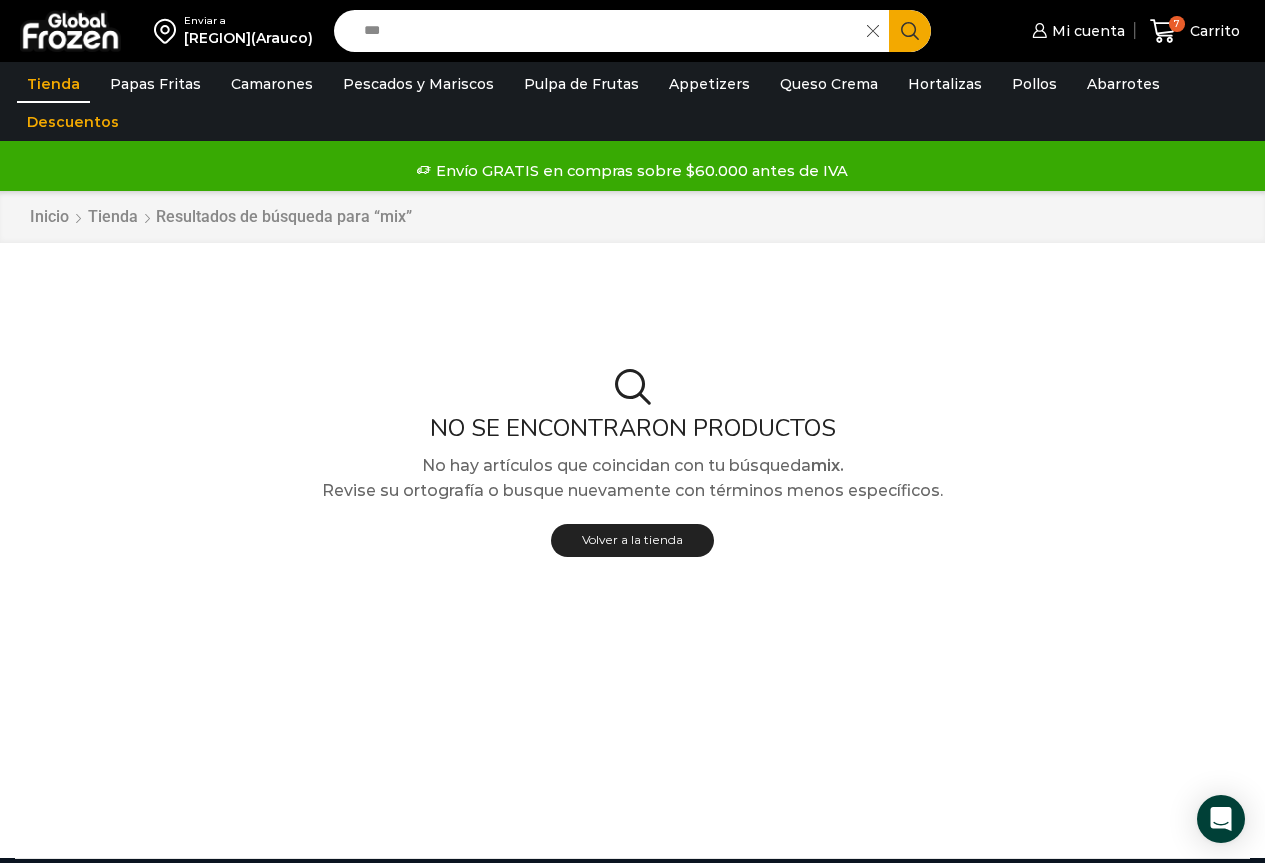 click on "***" at bounding box center (606, 31) 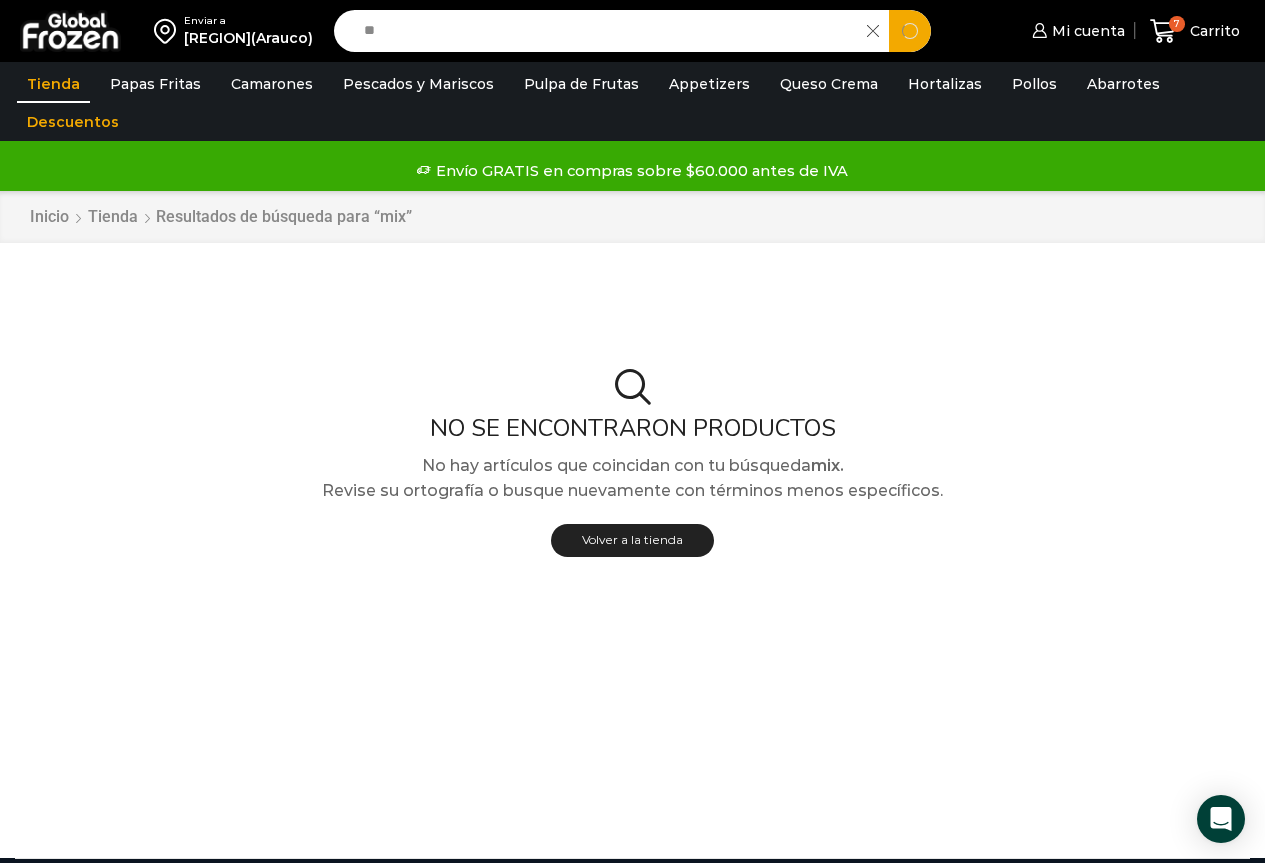 type on "*" 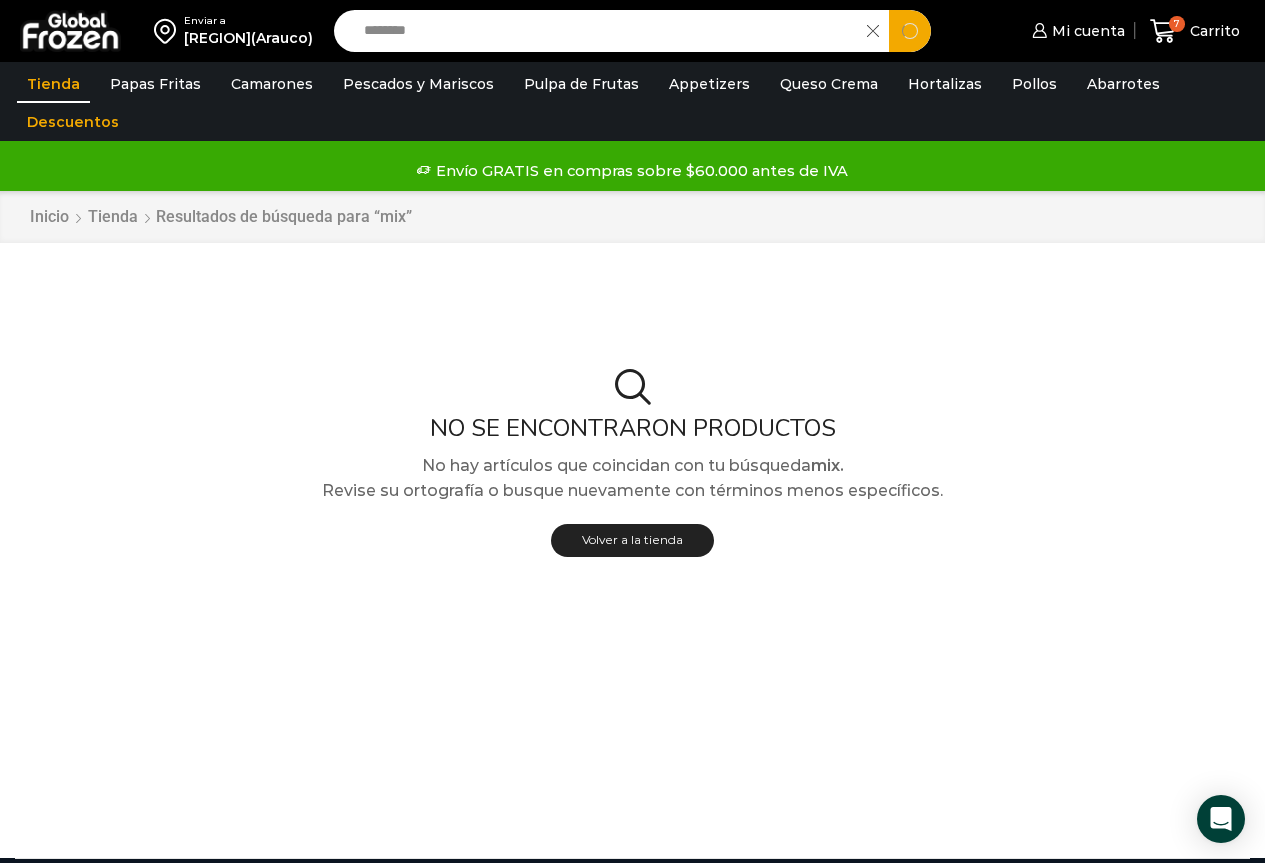 type on "********" 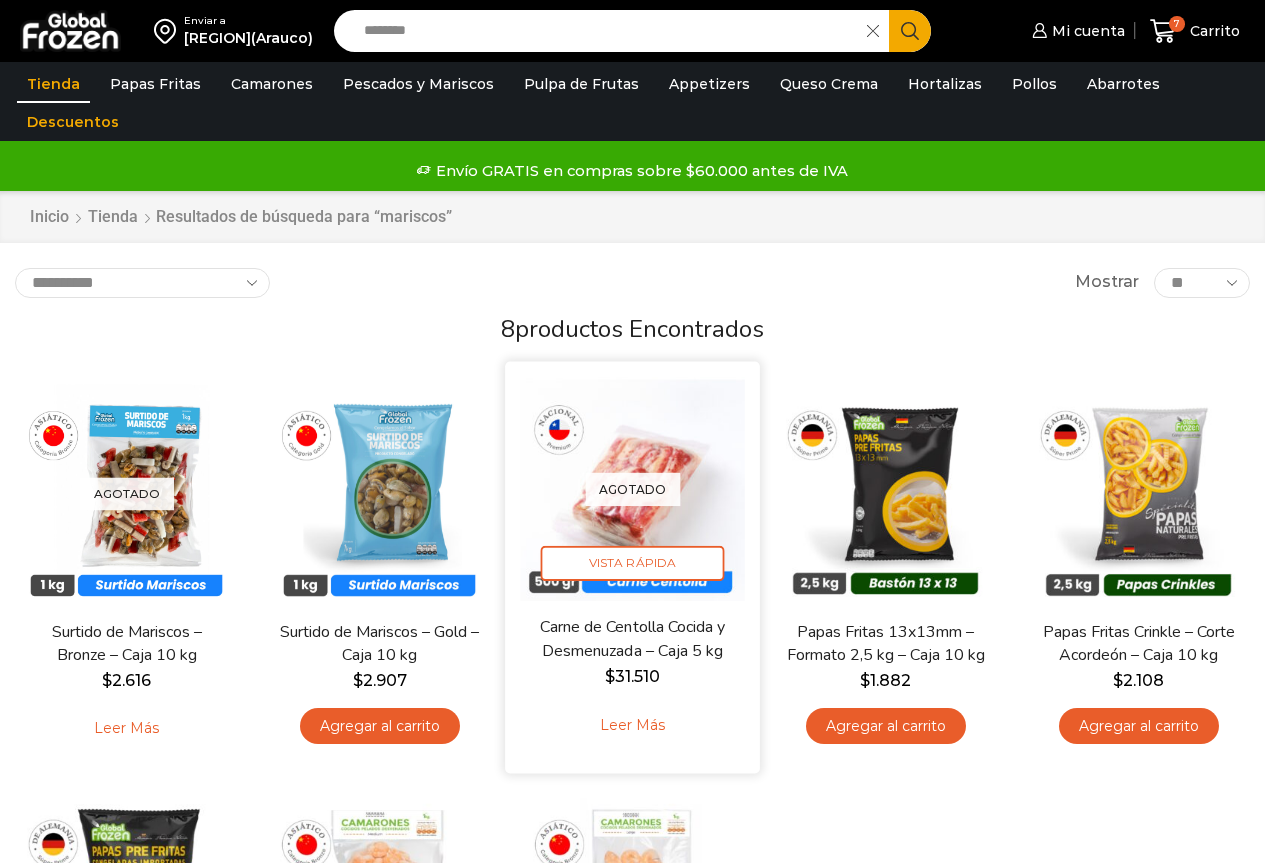 scroll, scrollTop: 0, scrollLeft: 0, axis: both 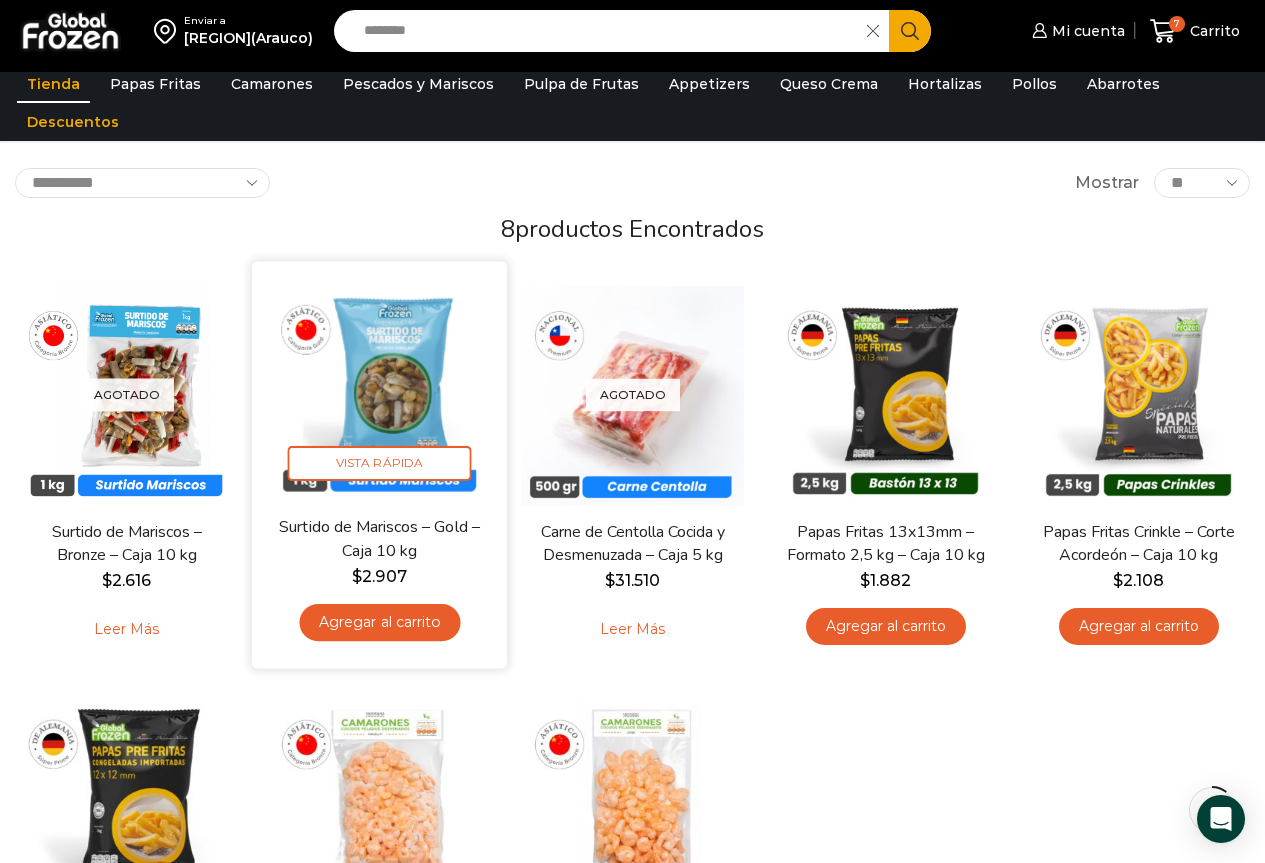 click at bounding box center [379, 389] 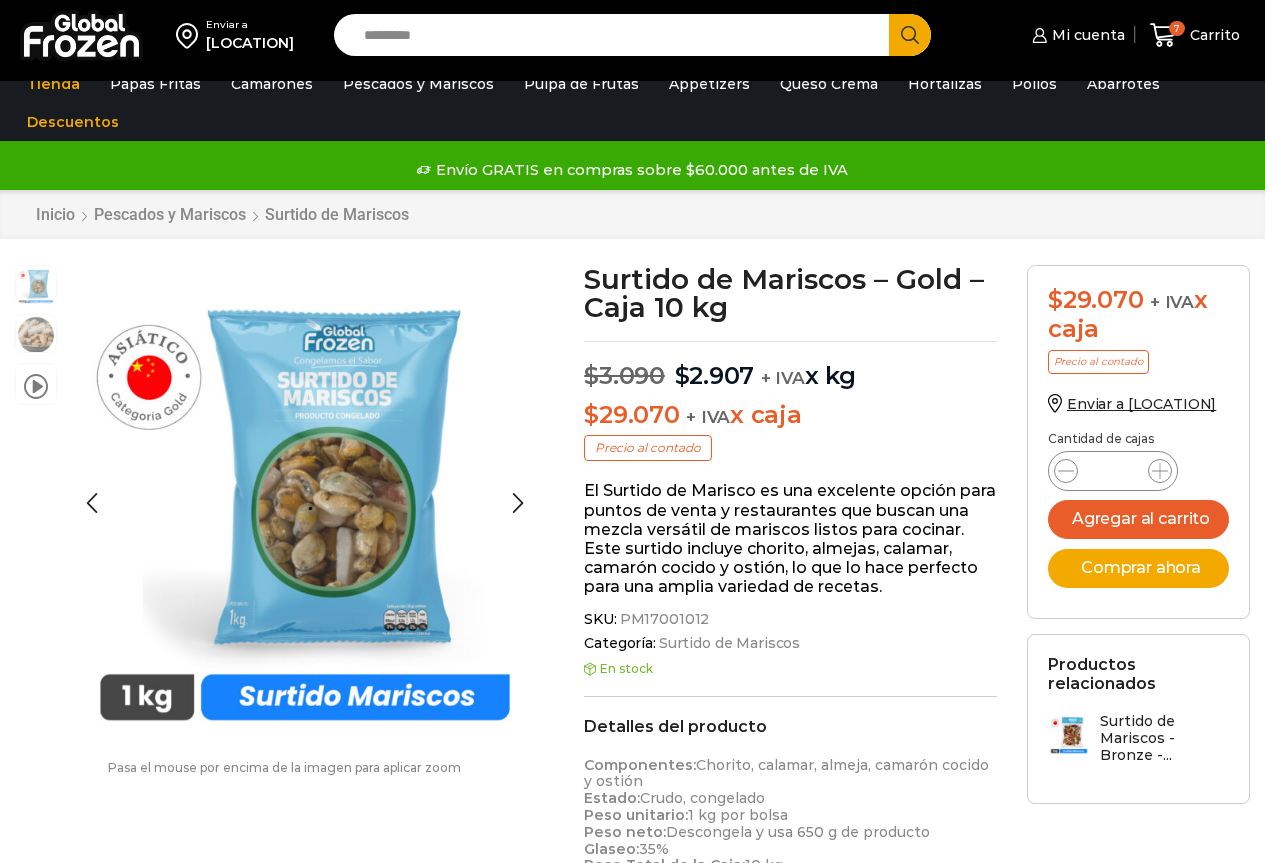 scroll, scrollTop: 1, scrollLeft: 0, axis: vertical 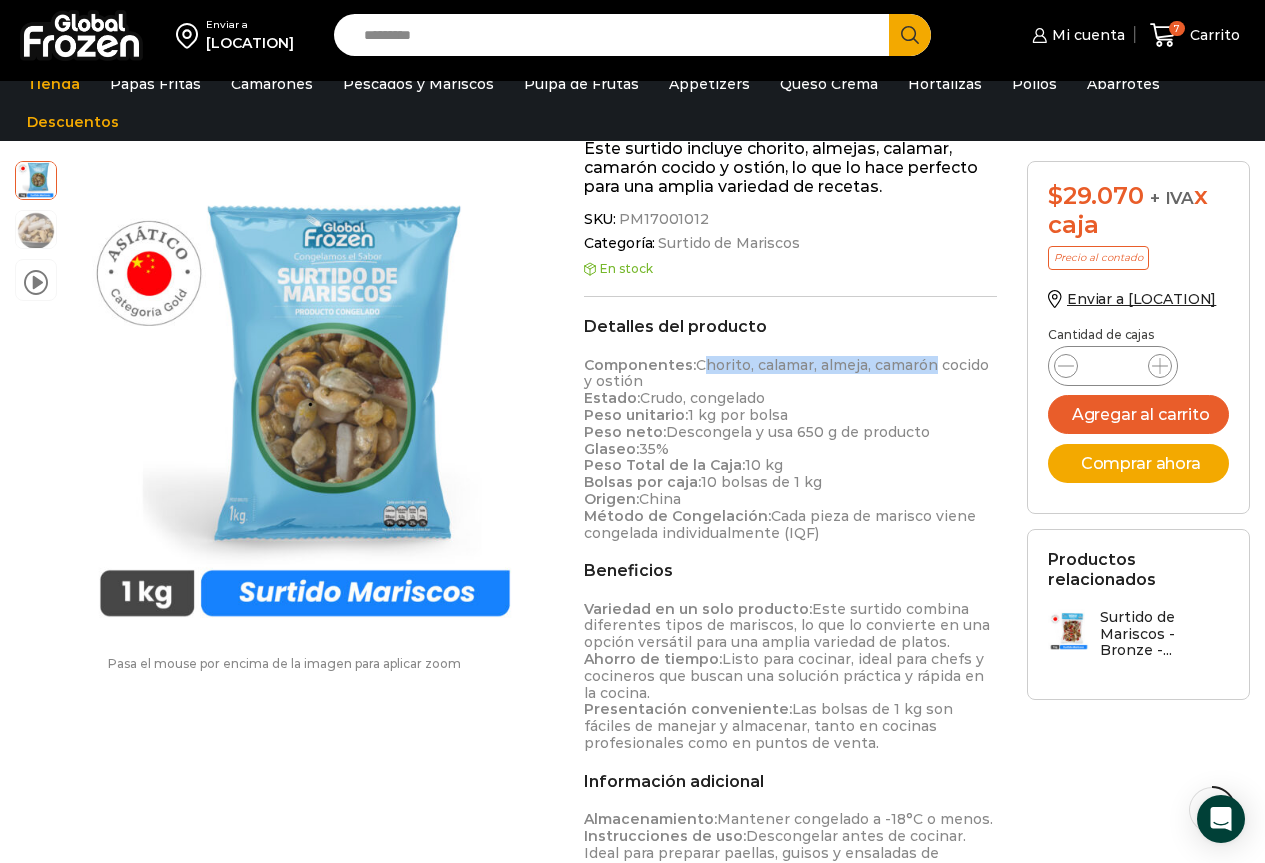 drag, startPoint x: 695, startPoint y: 364, endPoint x: 924, endPoint y: 369, distance: 229.05458 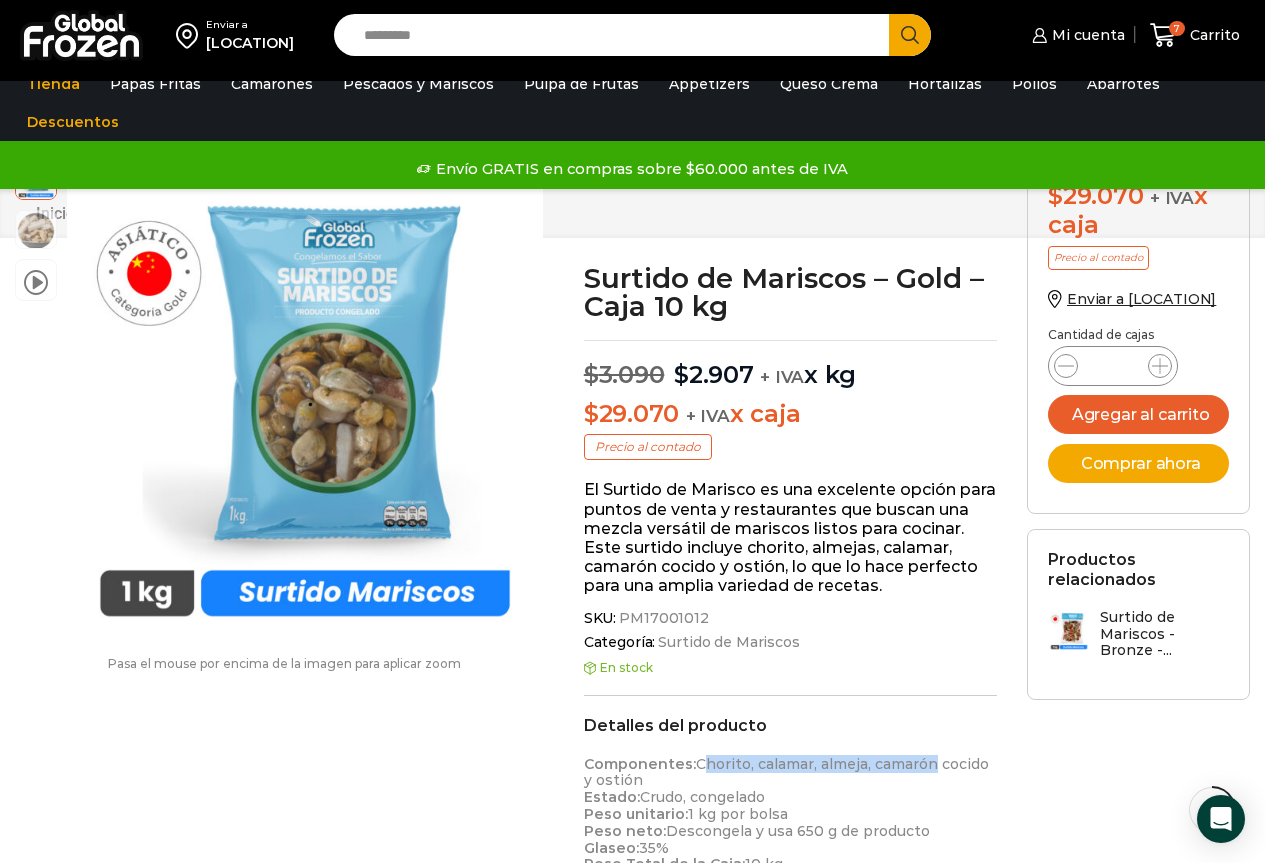 scroll, scrollTop: 1, scrollLeft: 0, axis: vertical 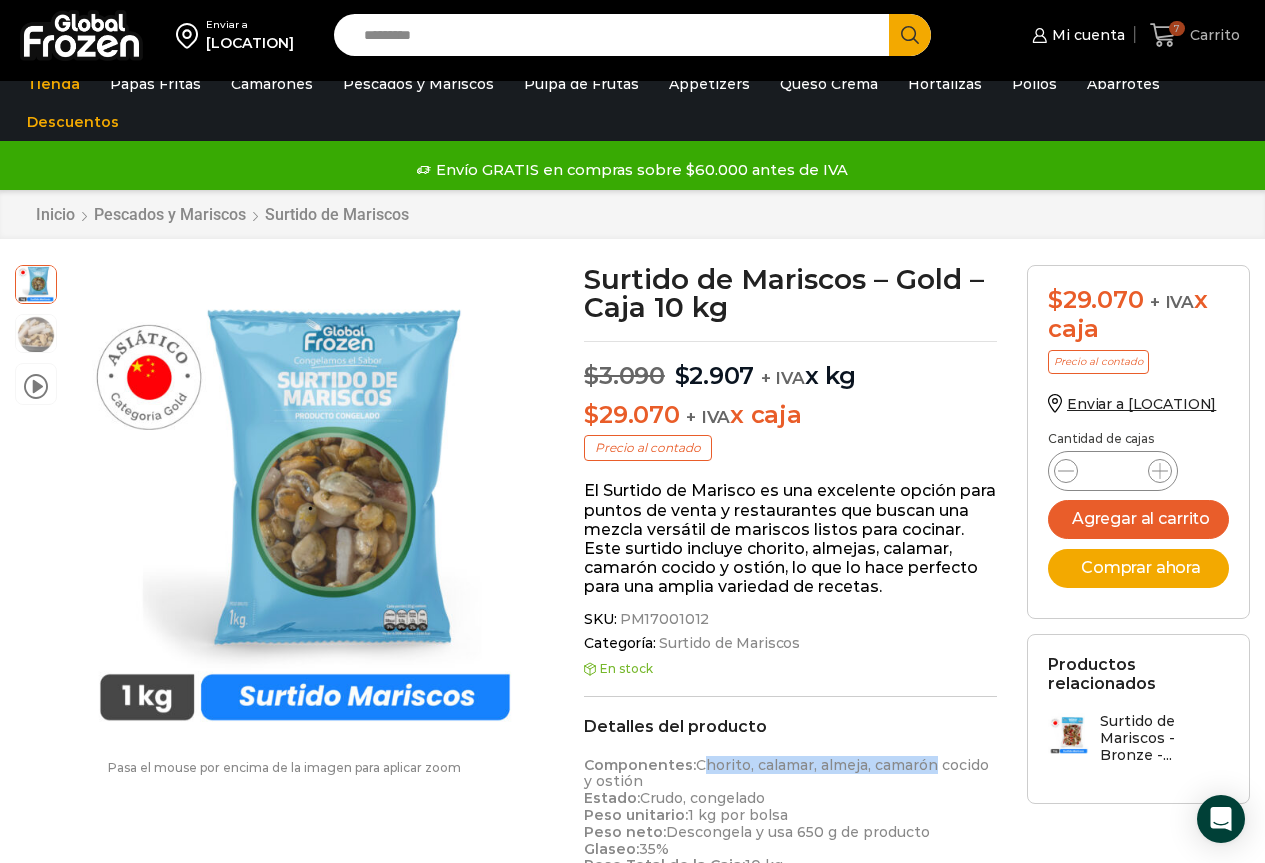 click on "7
Carrito" at bounding box center (1195, 35) 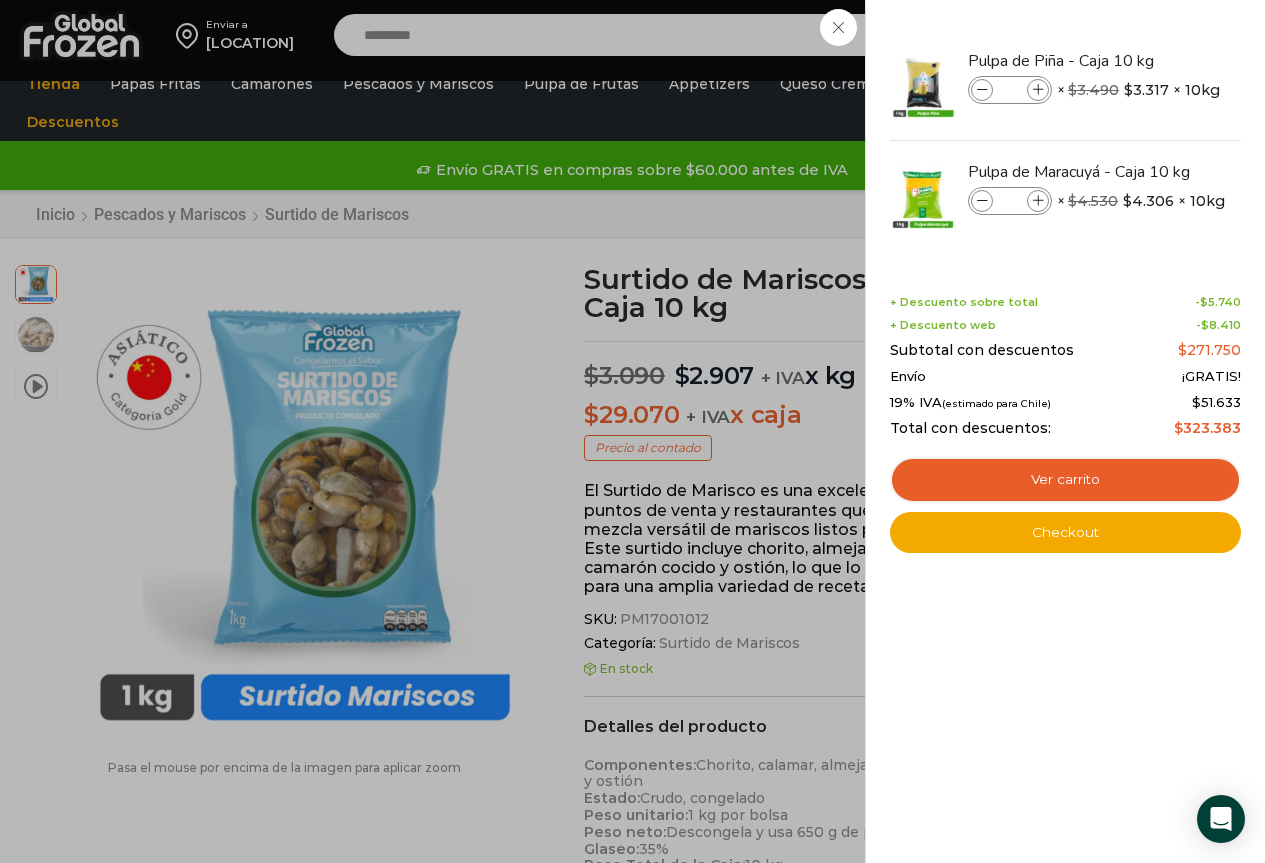 click on "7
Carrito
7
7
Shopping Cart
*
$" at bounding box center (1195, 35) 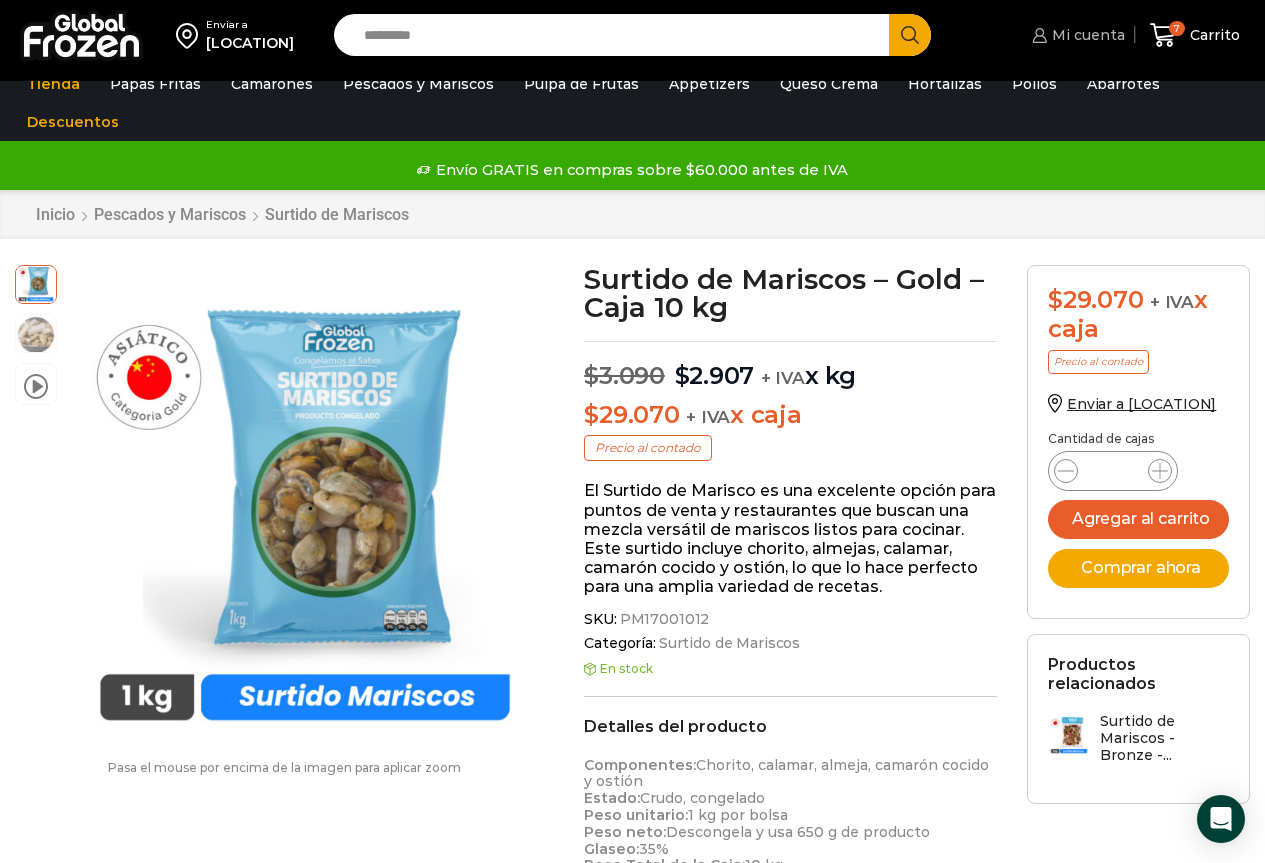 click on "Mi cuenta" at bounding box center (1086, 35) 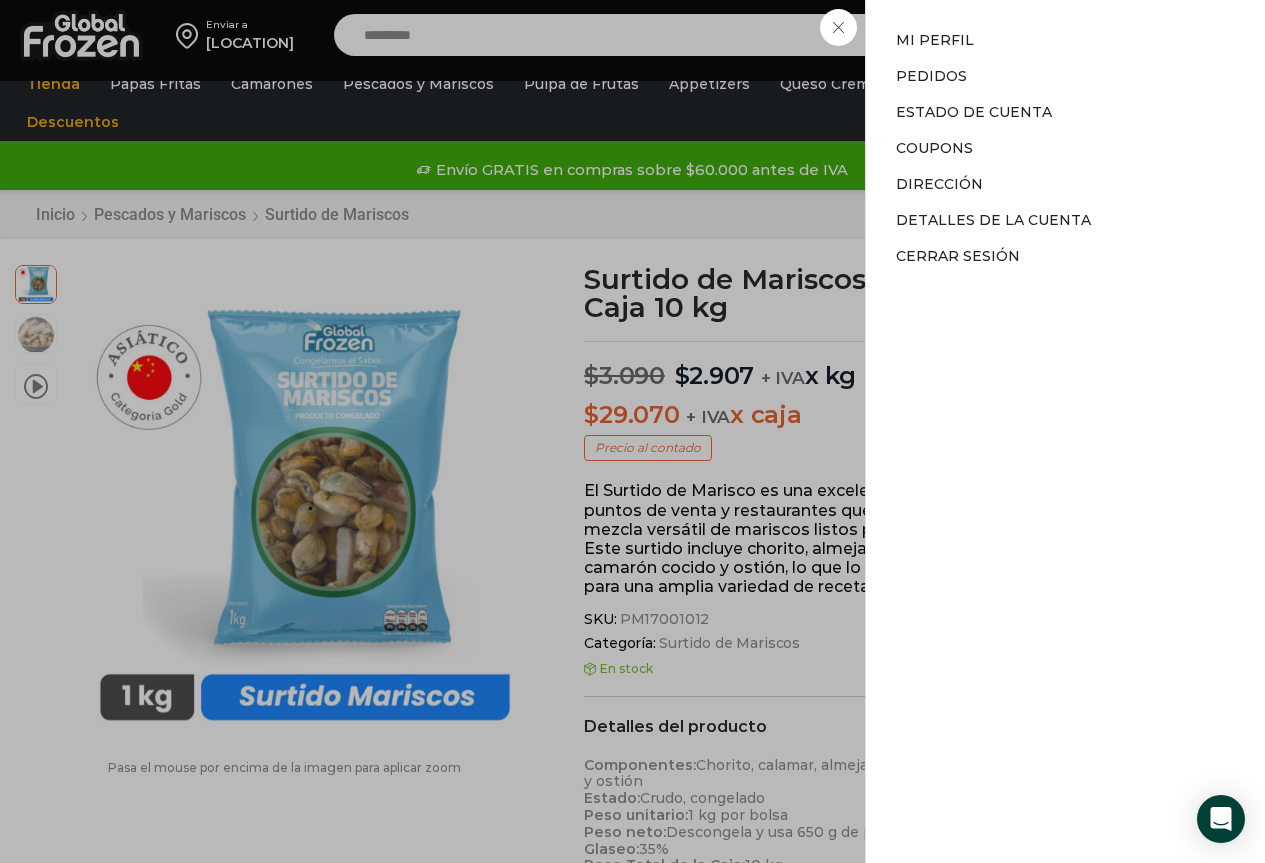 click on "Mi cuenta
Mi cuenta
Mi perfil
Pedidos
Descargas
Estado de Cuenta
Coupons
Dirección
Detalles de la cuenta" at bounding box center [1076, 35] 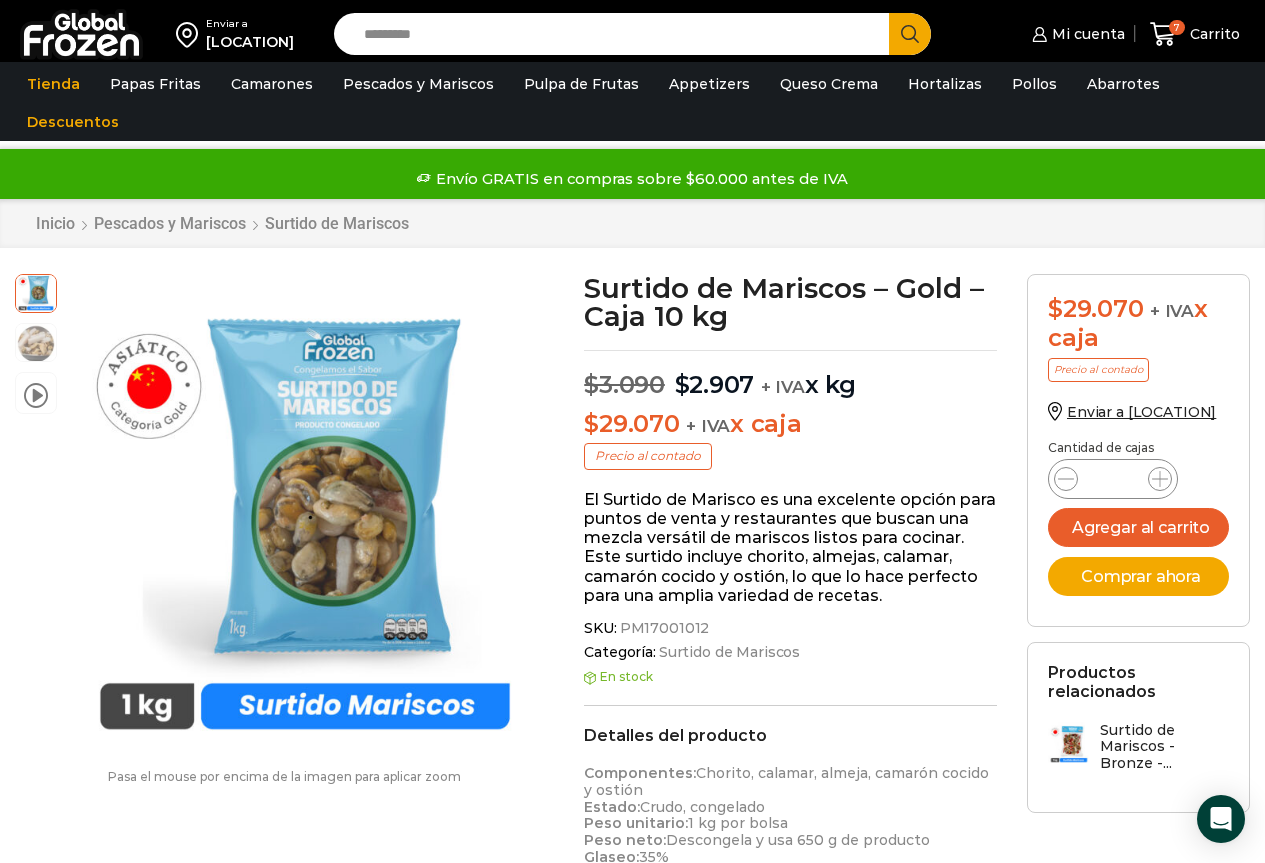 scroll, scrollTop: 0, scrollLeft: 0, axis: both 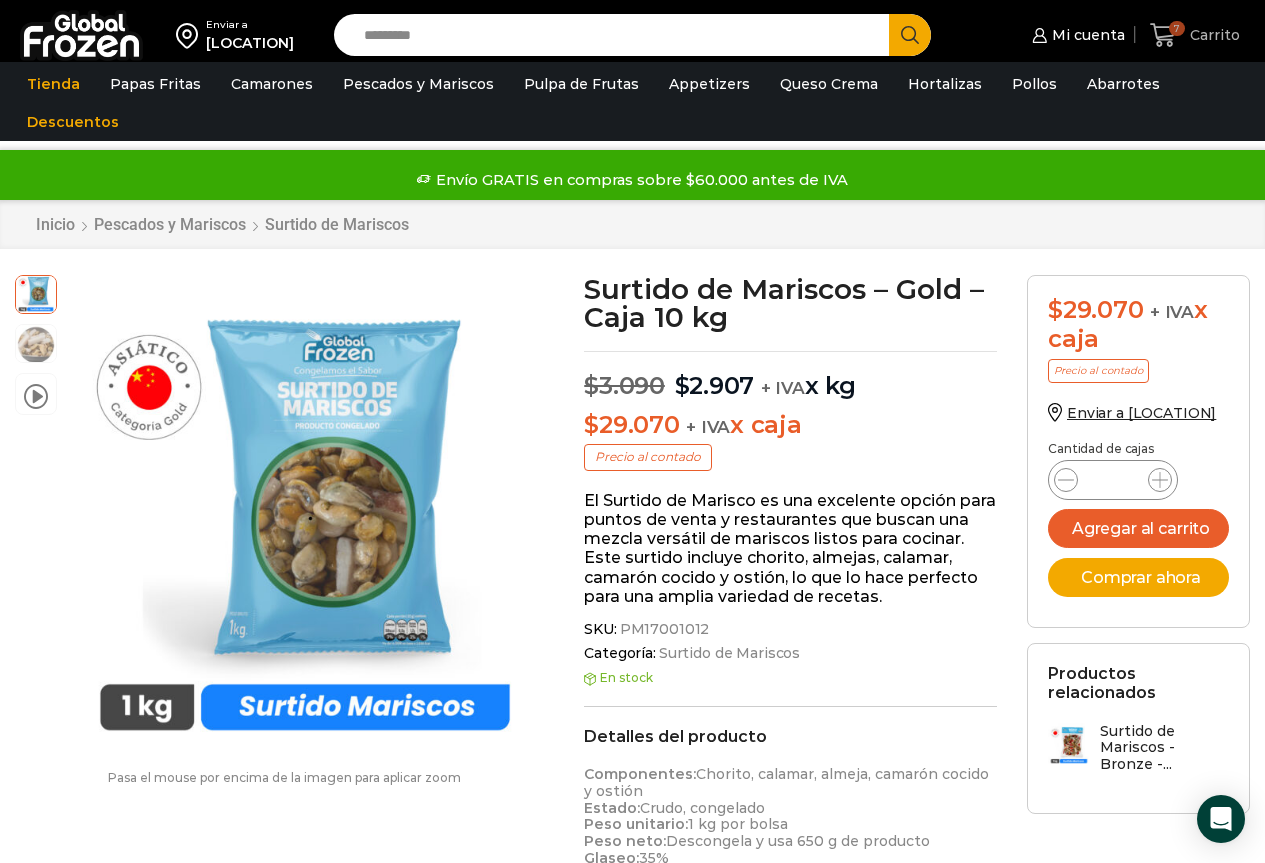 click on "Carrito" at bounding box center (1212, 35) 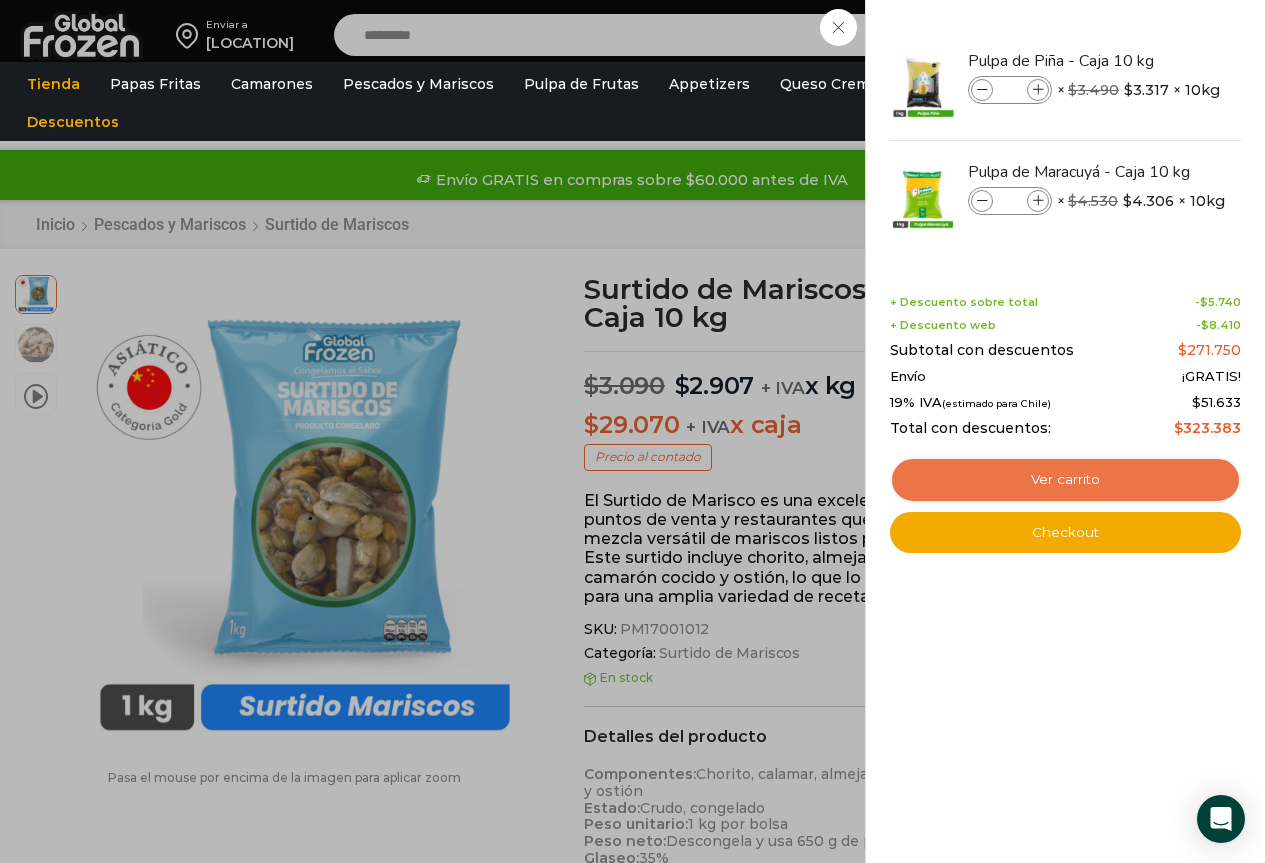click on "Ver carrito" at bounding box center (1065, 480) 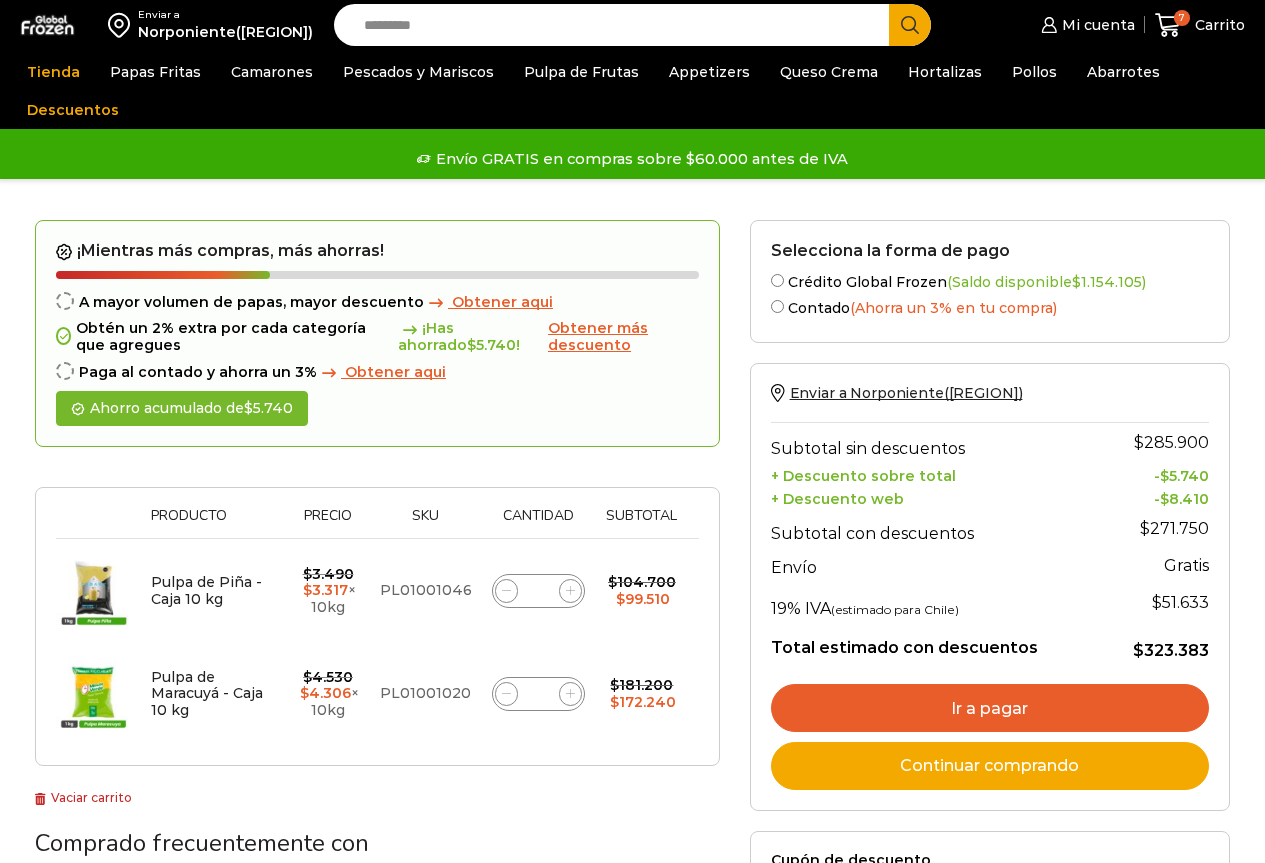 scroll, scrollTop: 0, scrollLeft: 0, axis: both 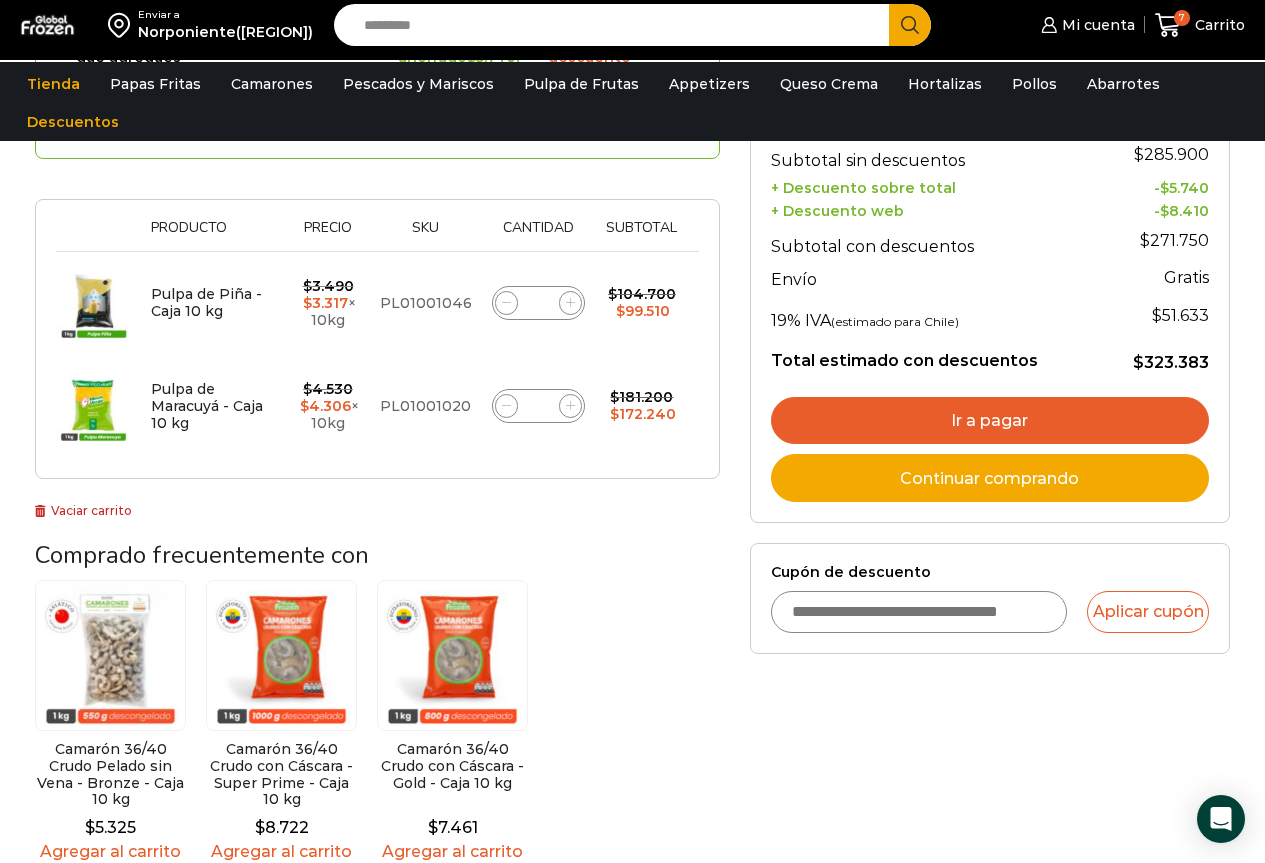 click on "Cupón de descuento" at bounding box center (919, 612) 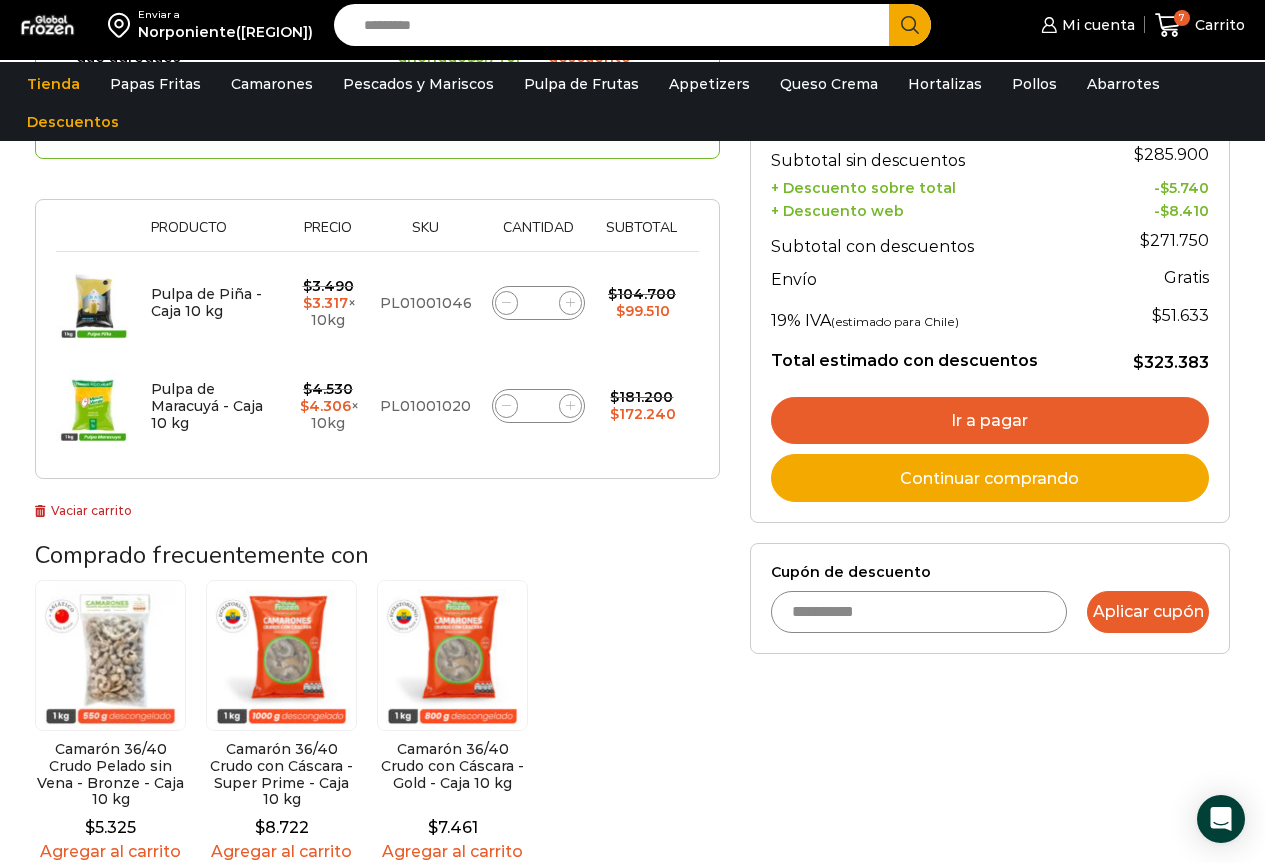 type on "**********" 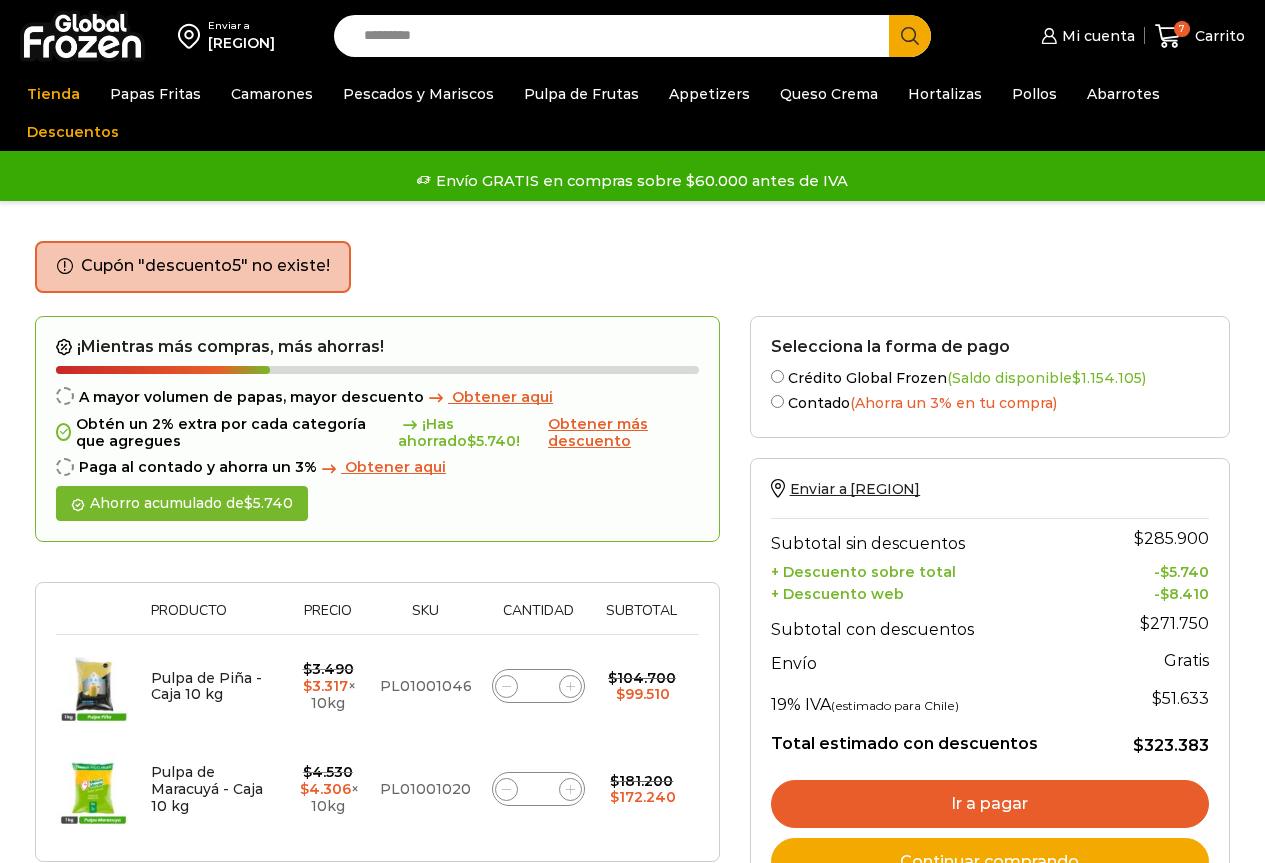 scroll, scrollTop: 0, scrollLeft: 0, axis: both 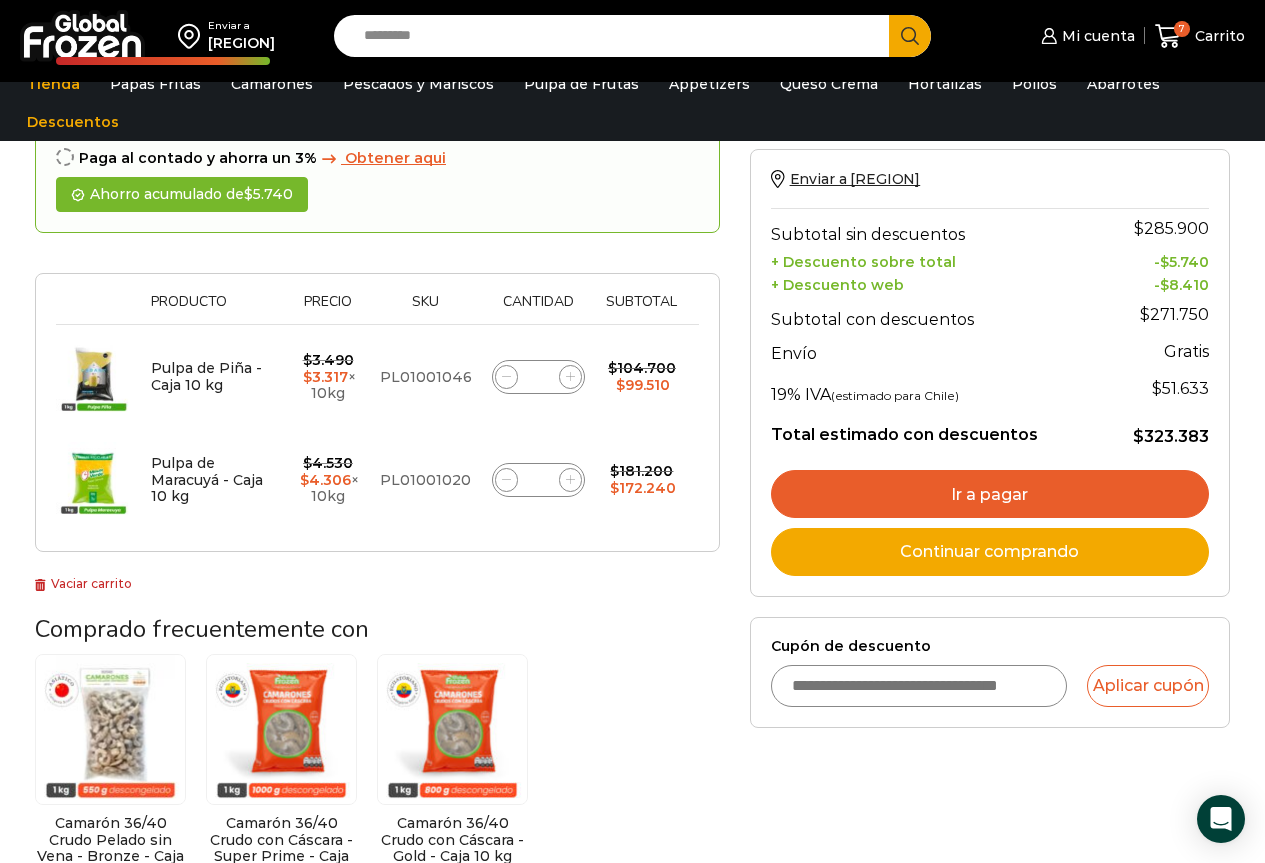 click on "Cupón de descuento" at bounding box center (919, 686) 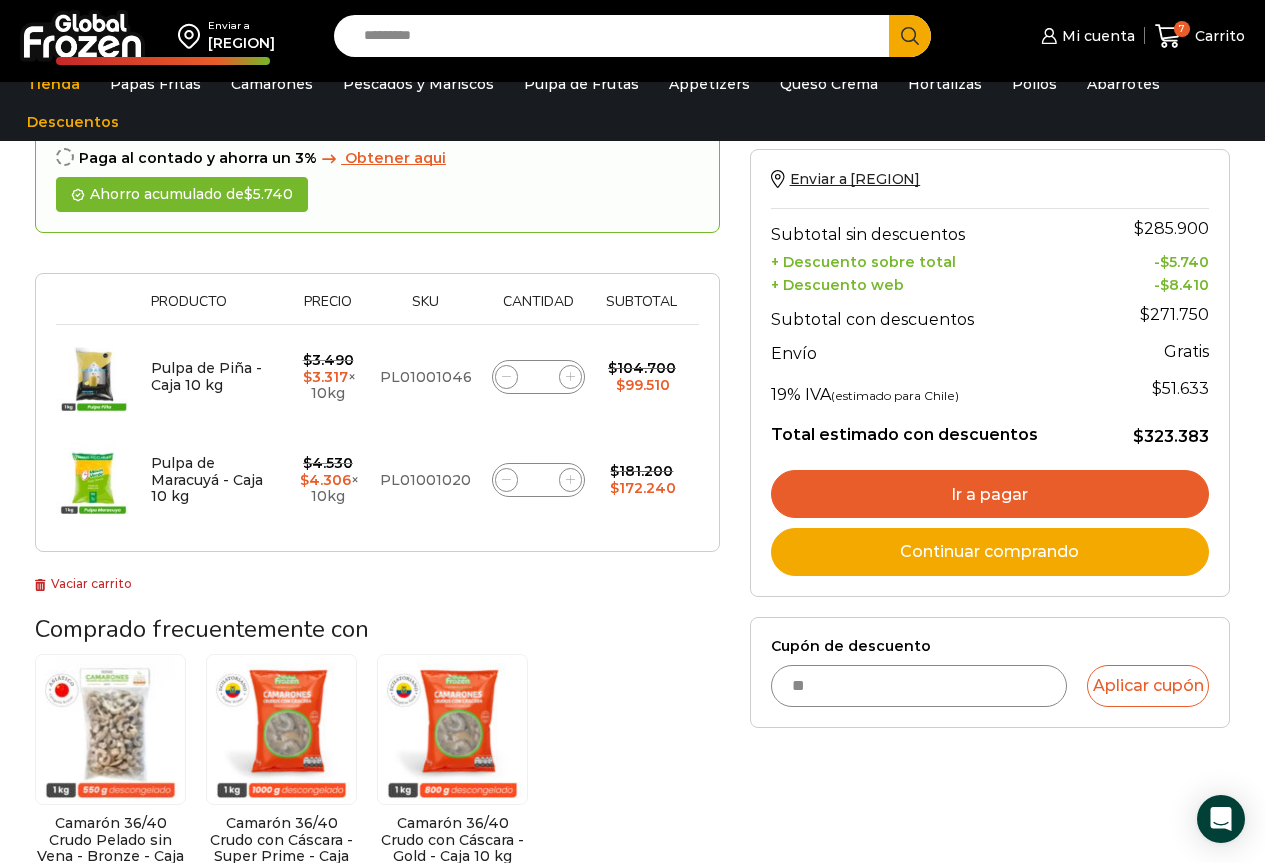 type on "*" 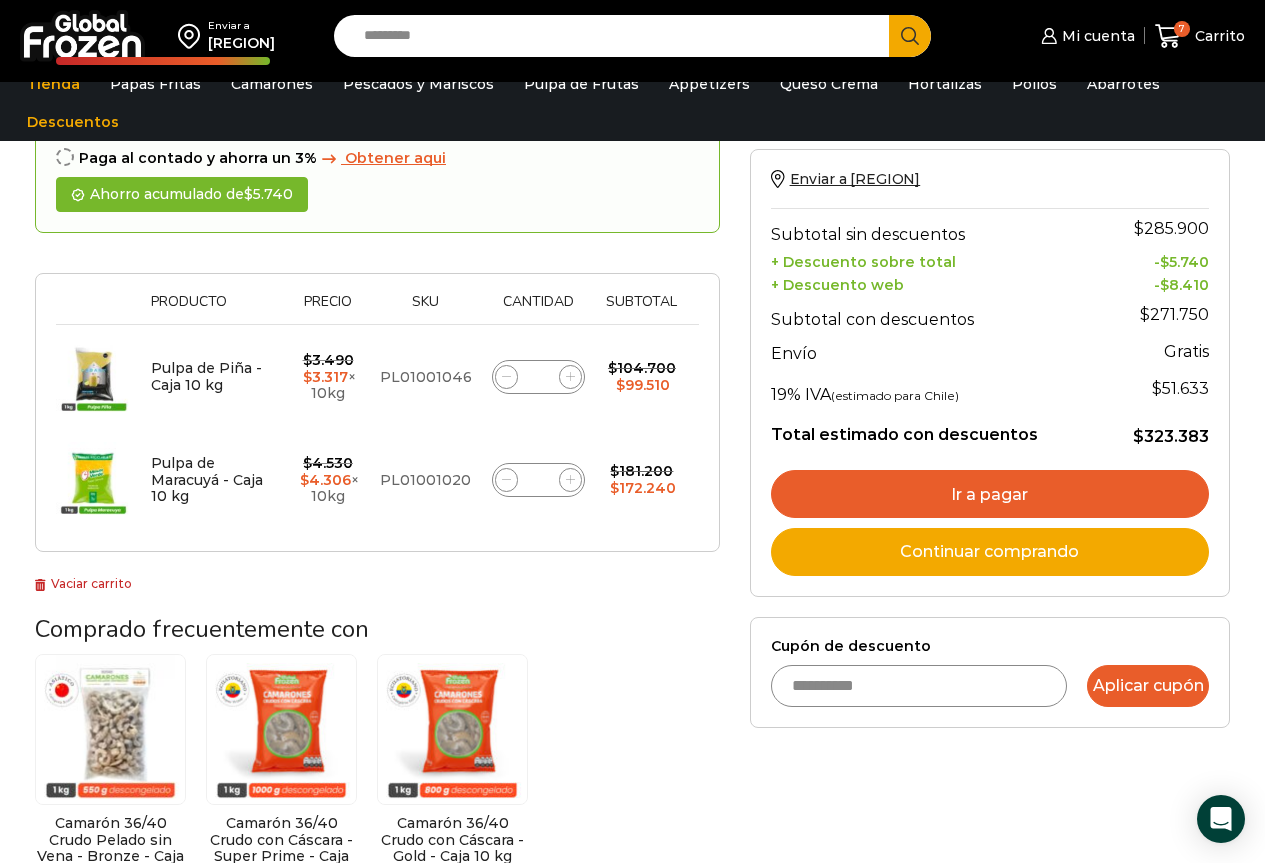 type on "**********" 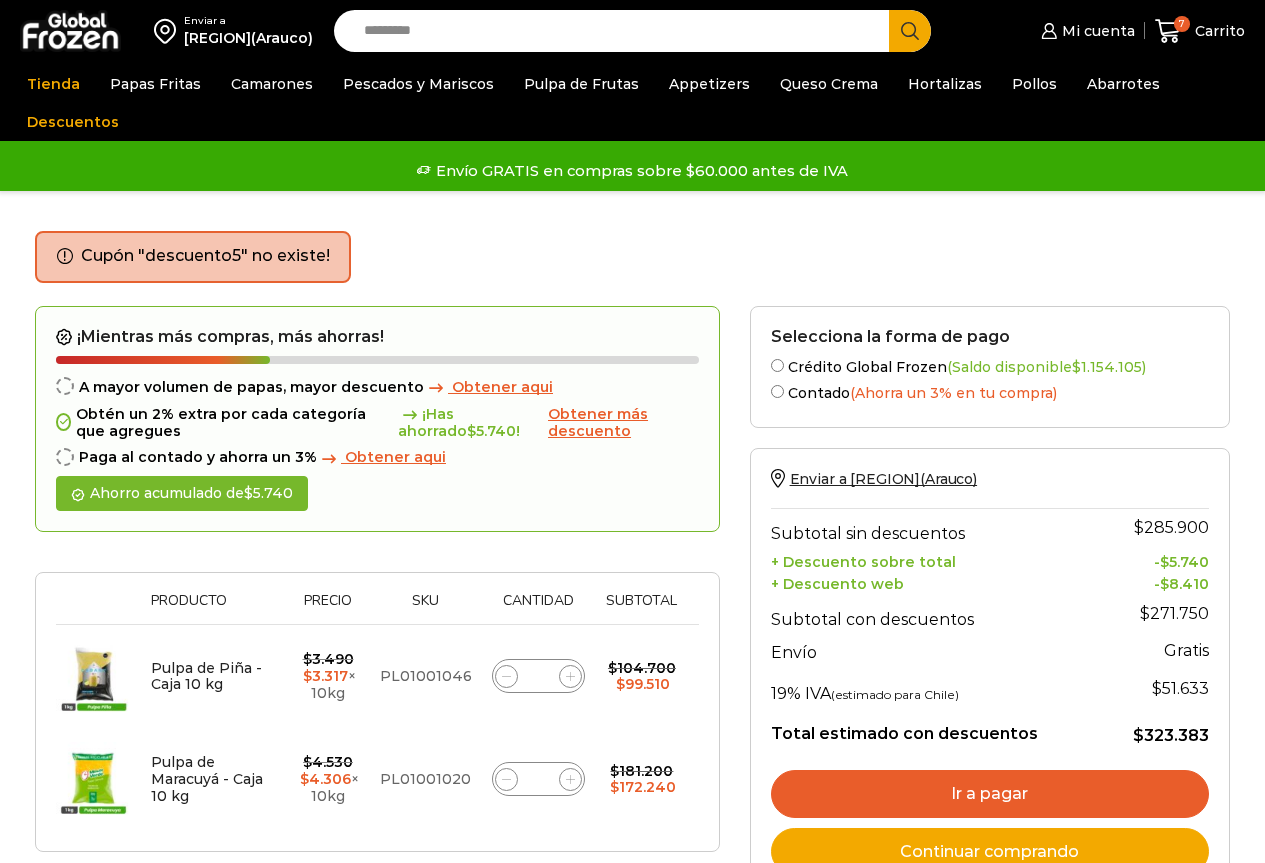 scroll, scrollTop: 0, scrollLeft: 0, axis: both 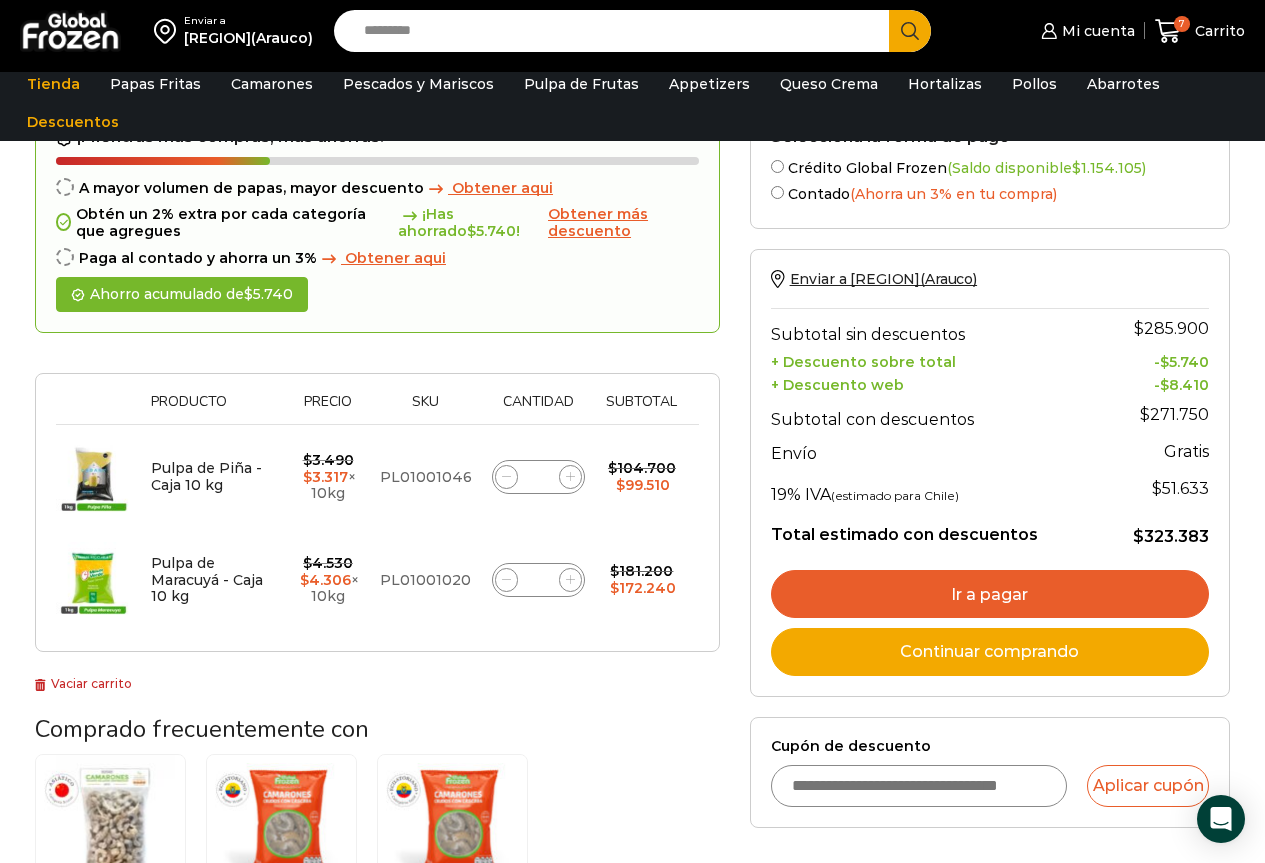 click on "Cupón de descuento" at bounding box center [919, 786] 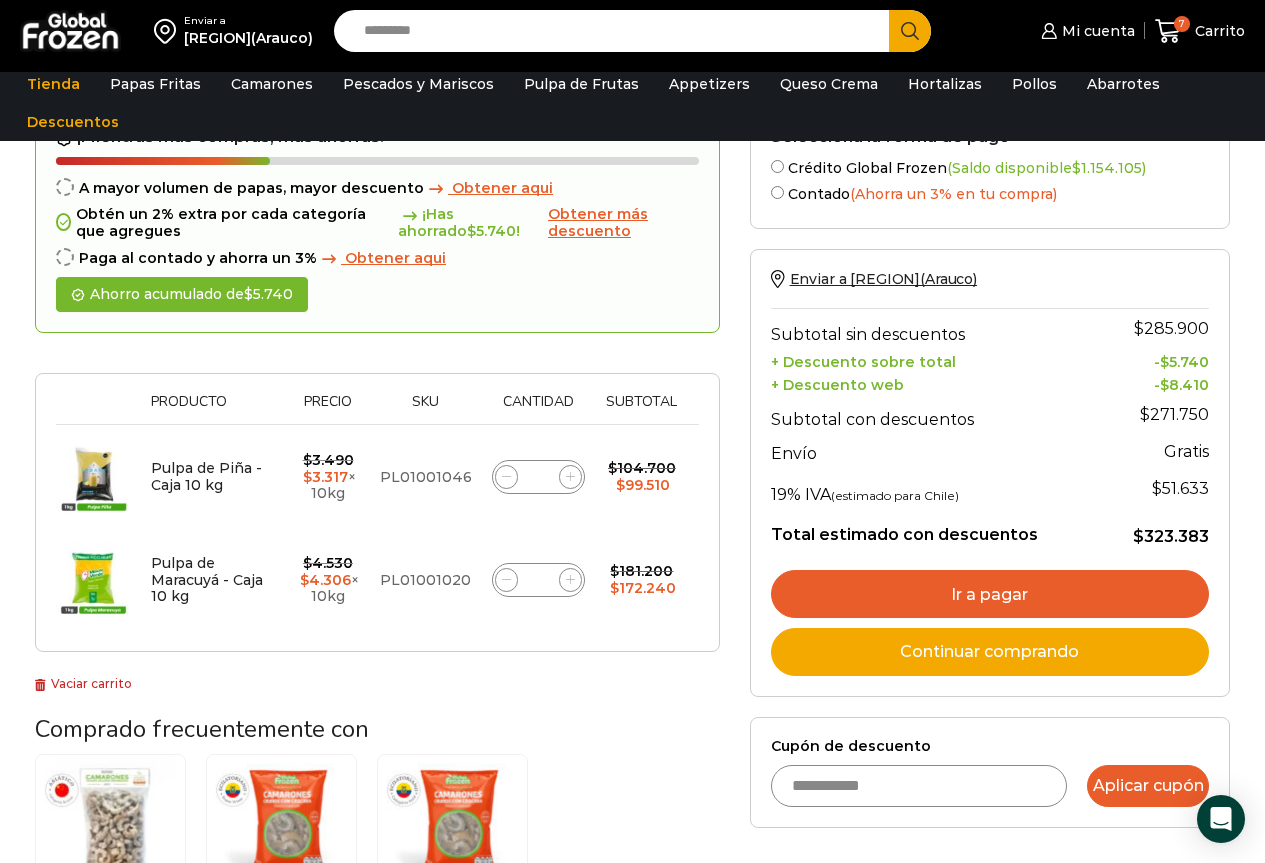 type on "**********" 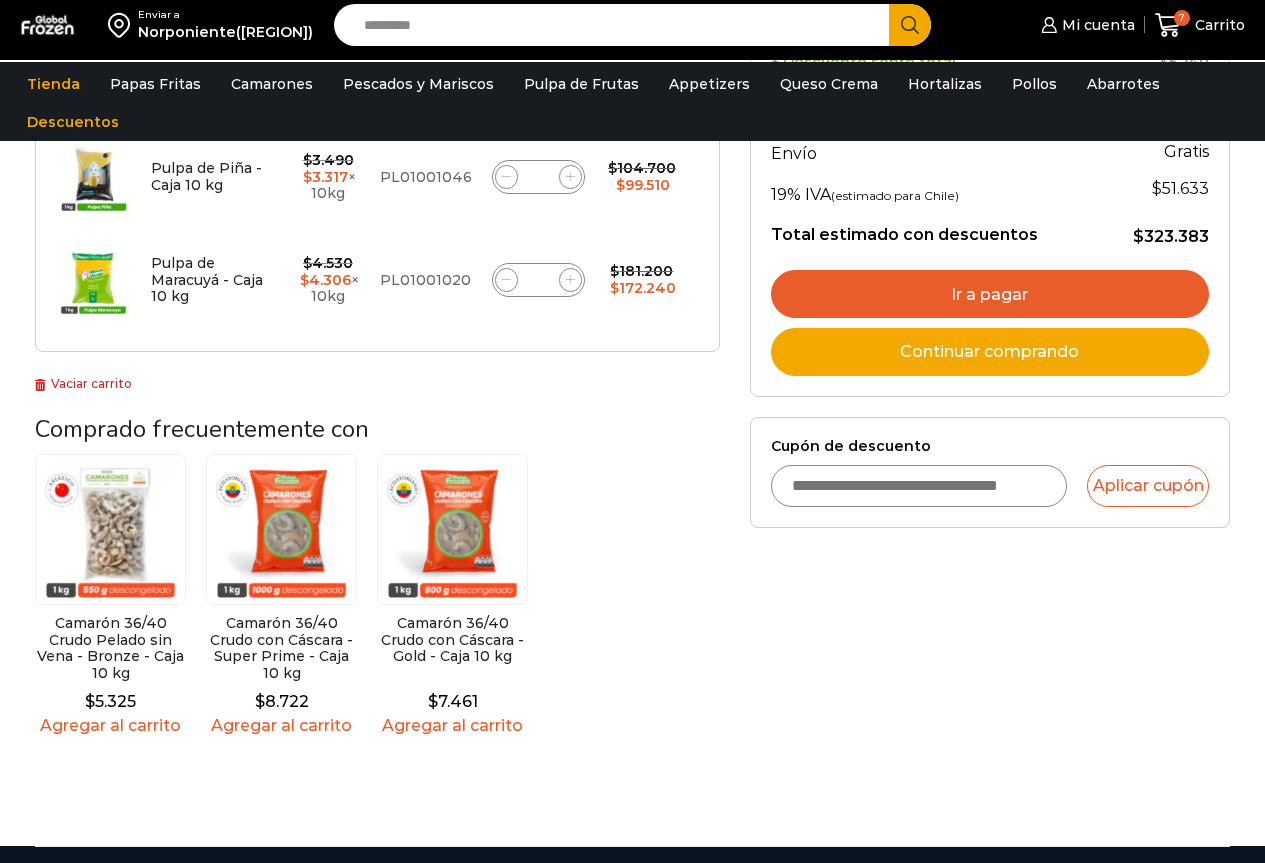 scroll, scrollTop: 500, scrollLeft: 0, axis: vertical 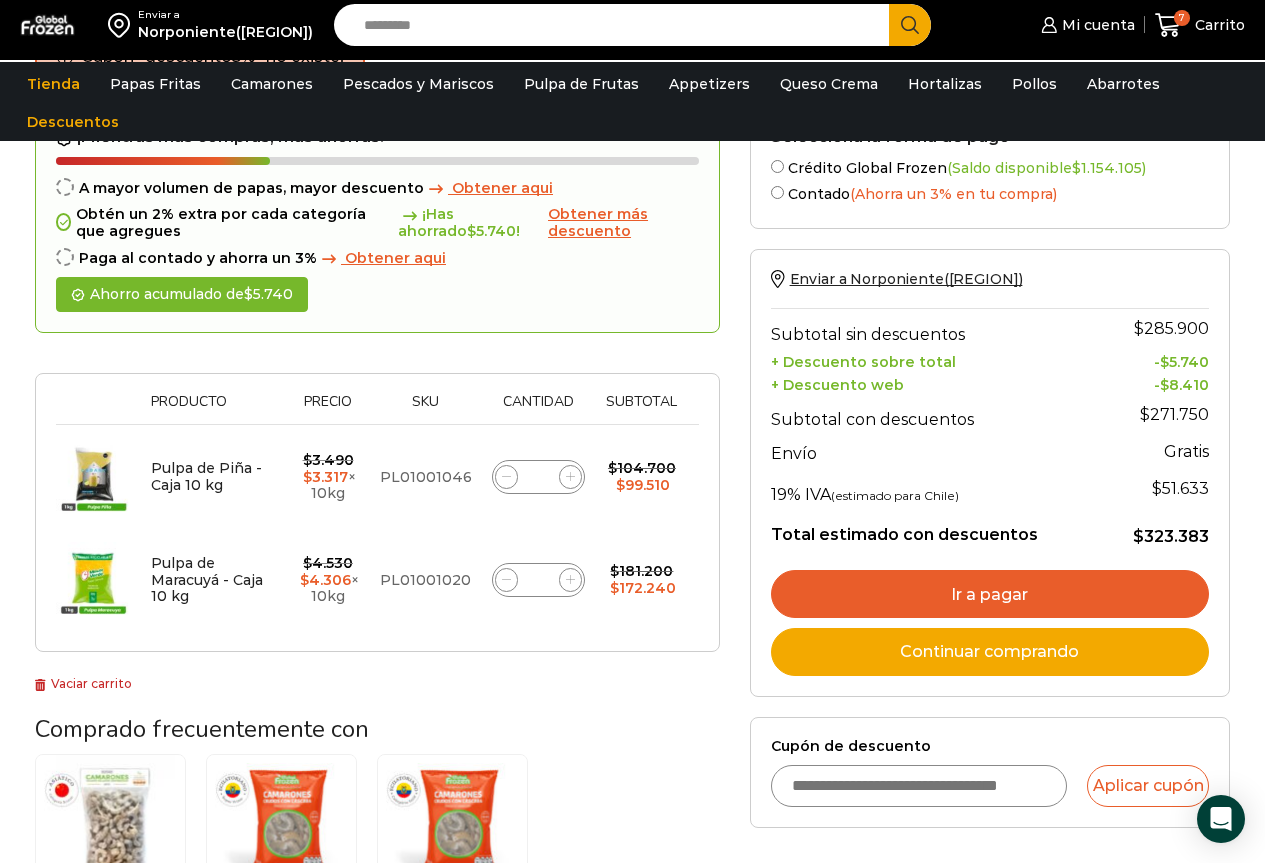 click on "Ir a pagar" at bounding box center [990, 594] 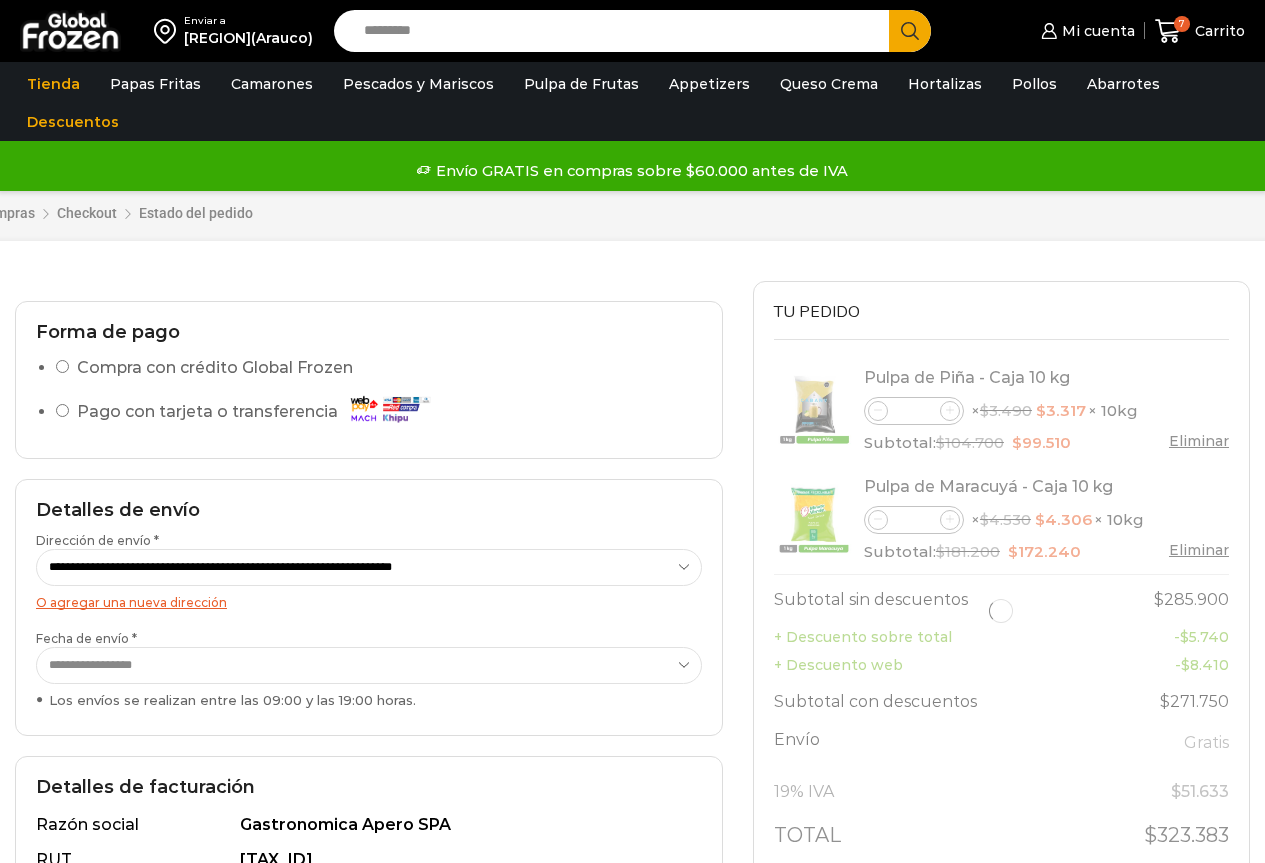 scroll, scrollTop: 0, scrollLeft: 0, axis: both 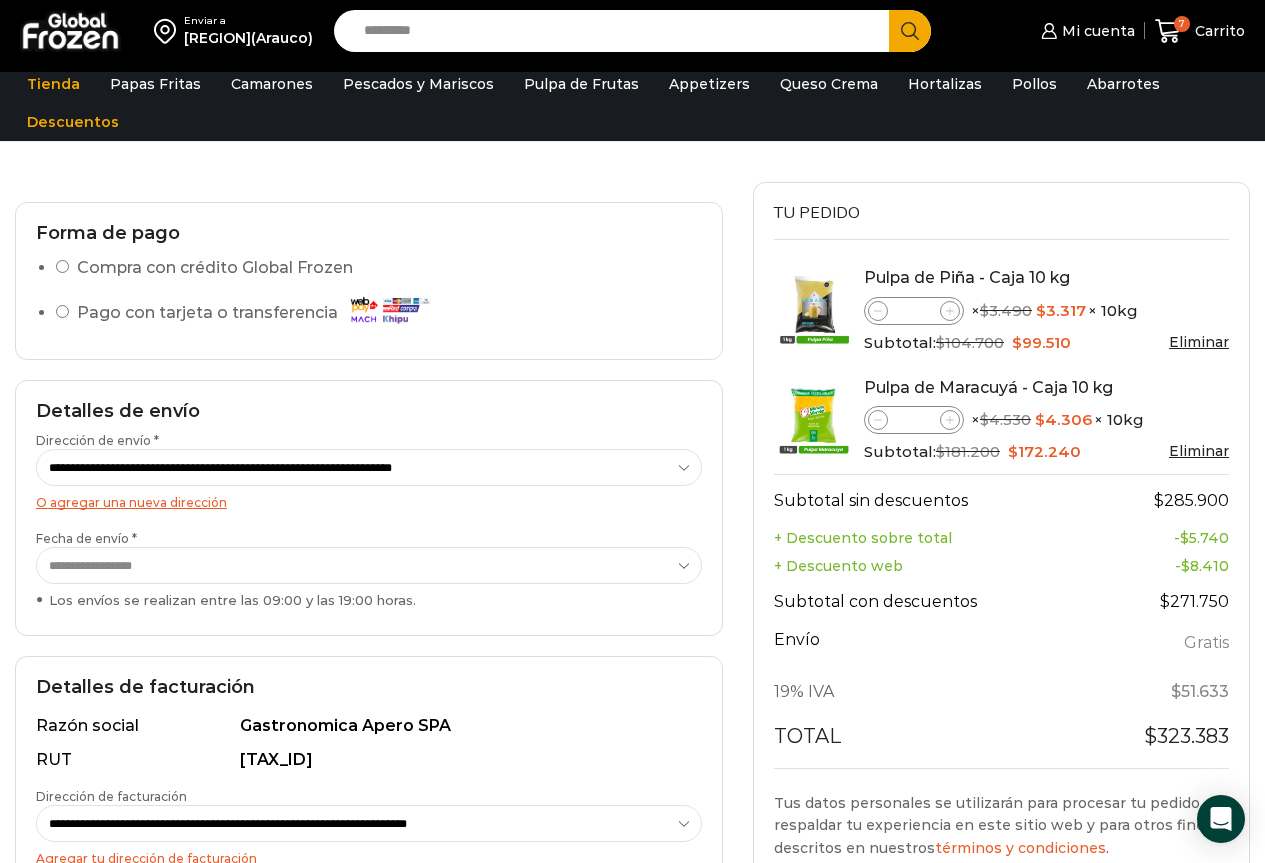 click on "**********" at bounding box center (369, 565) 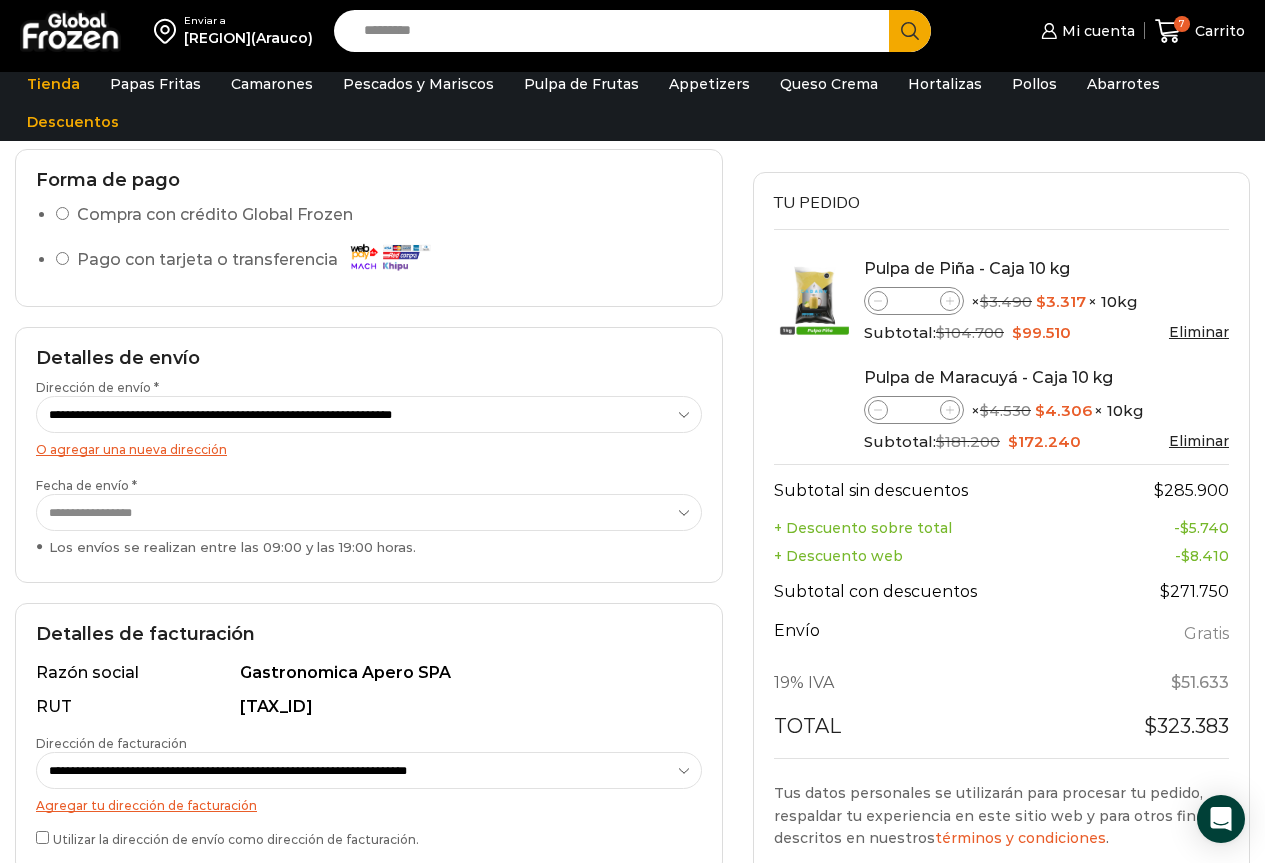 scroll, scrollTop: 300, scrollLeft: 0, axis: vertical 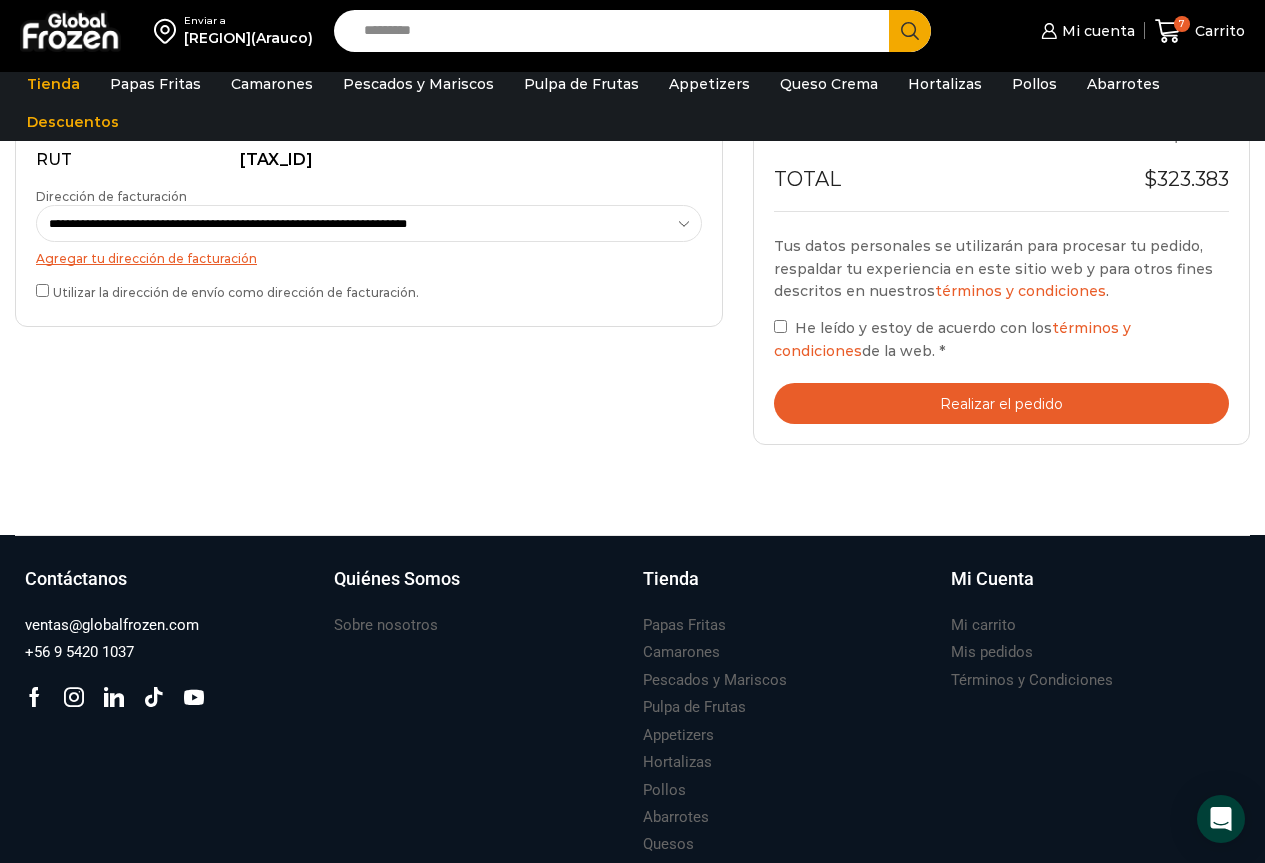 click on "Realizar el pedido" at bounding box center [1001, 403] 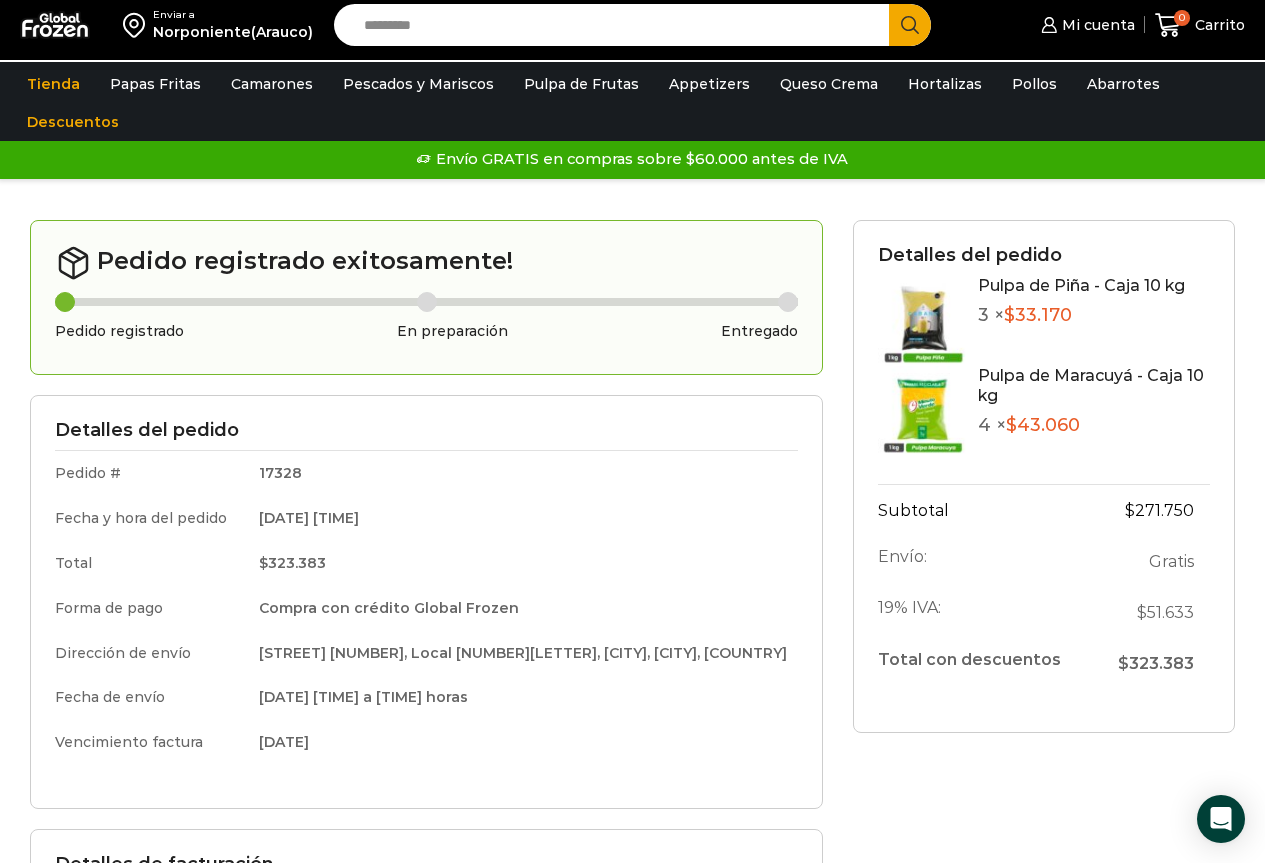 scroll, scrollTop: 0, scrollLeft: 0, axis: both 